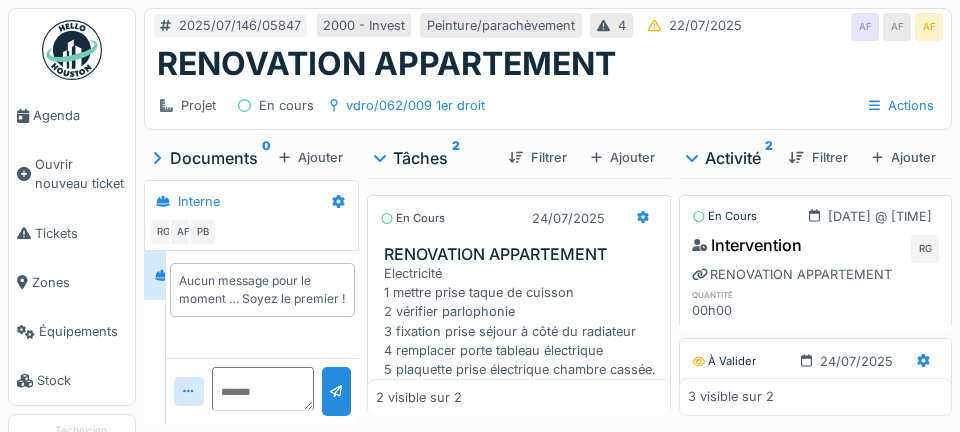 scroll, scrollTop: 0, scrollLeft: 0, axis: both 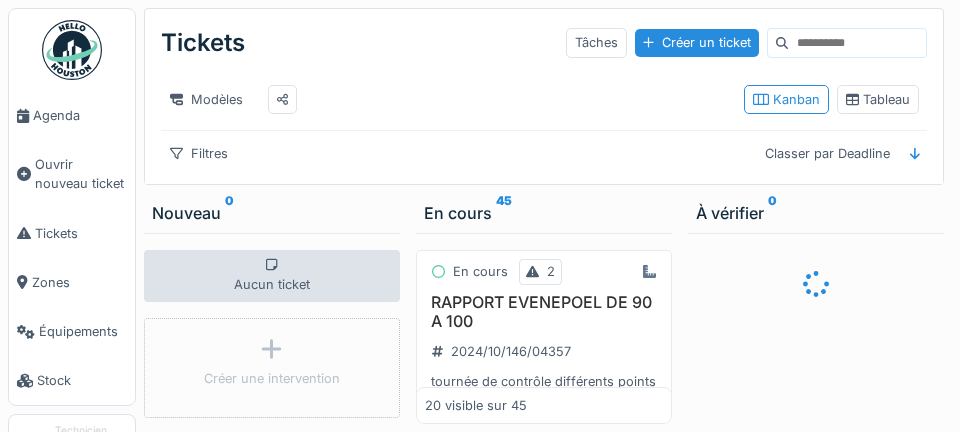 click on "Agenda" at bounding box center (80, 115) 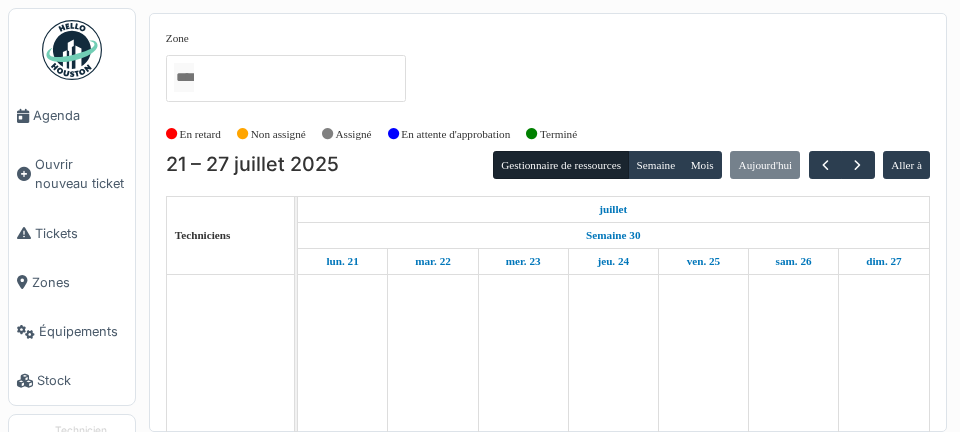 scroll, scrollTop: 0, scrollLeft: 0, axis: both 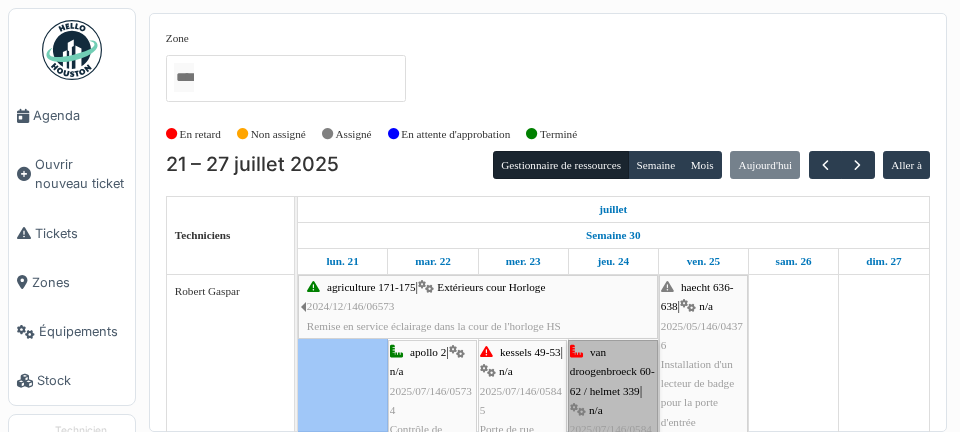 click on "van droogenbroeck 60-62 / helmet 339
|     n/a
2025/07/146/05847
RENOVATION APPARTEMENT" at bounding box center (613, 420) 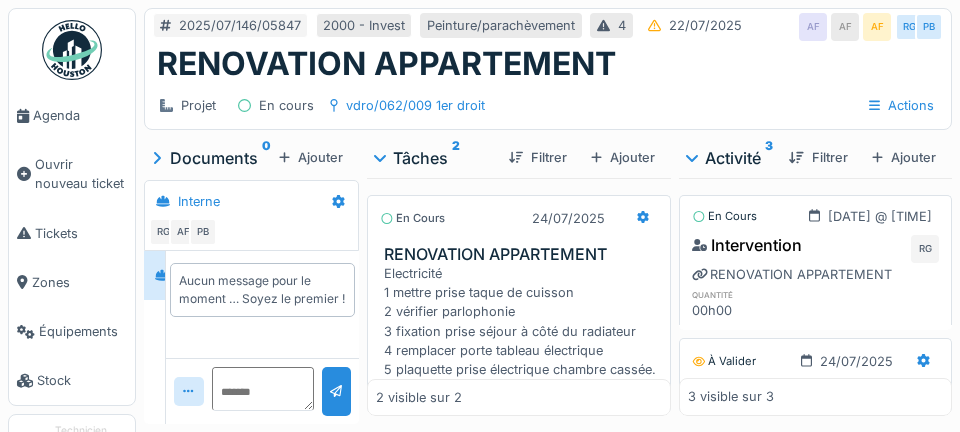 scroll, scrollTop: 0, scrollLeft: 0, axis: both 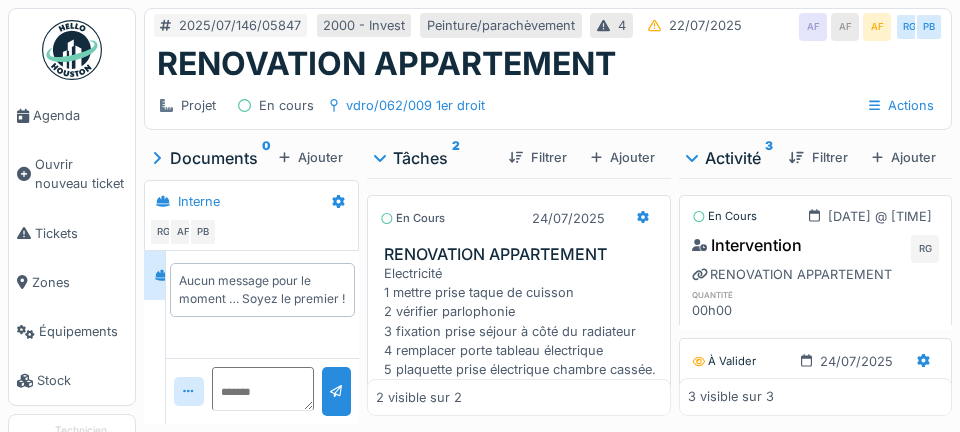 click at bounding box center [643, 218] 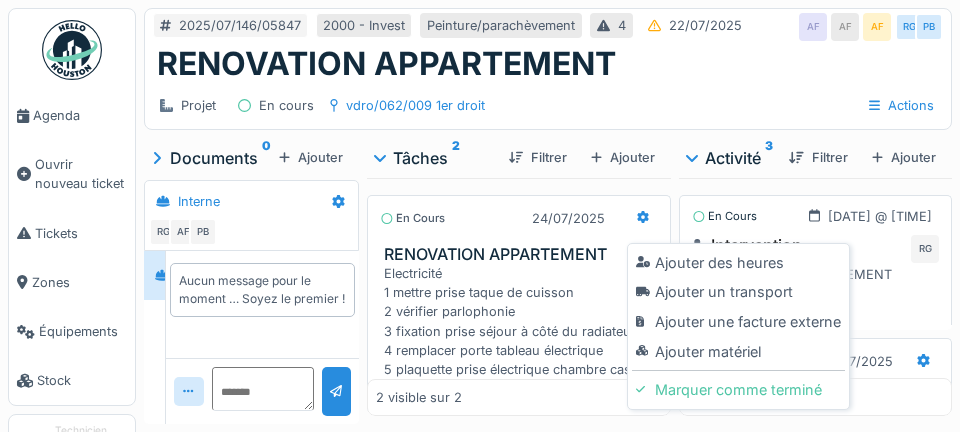 click on "Ajouter matériel" at bounding box center [738, 352] 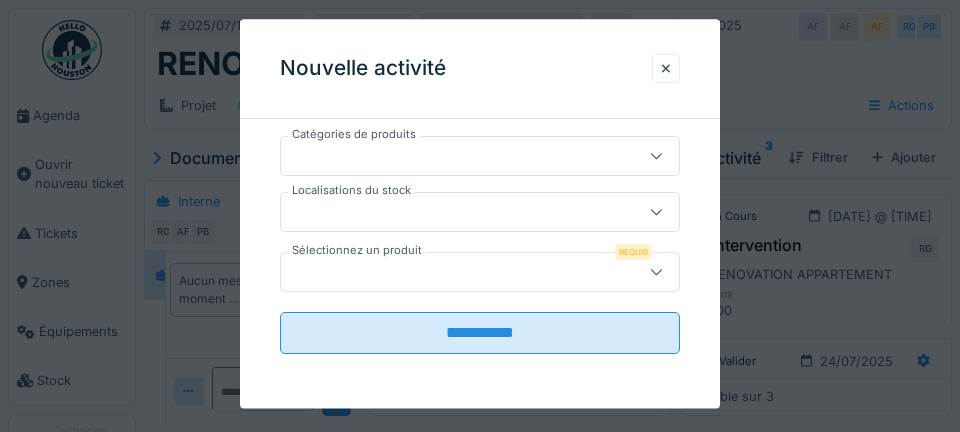 scroll, scrollTop: 421, scrollLeft: 0, axis: vertical 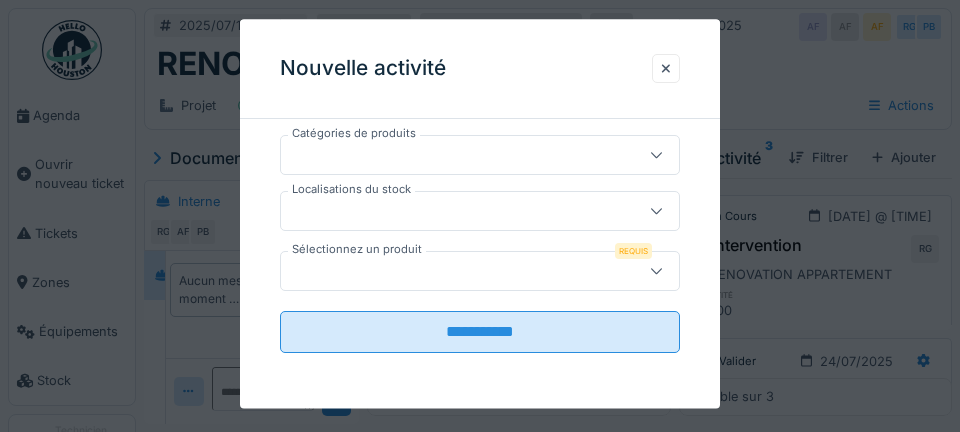 click at bounding box center (460, 211) 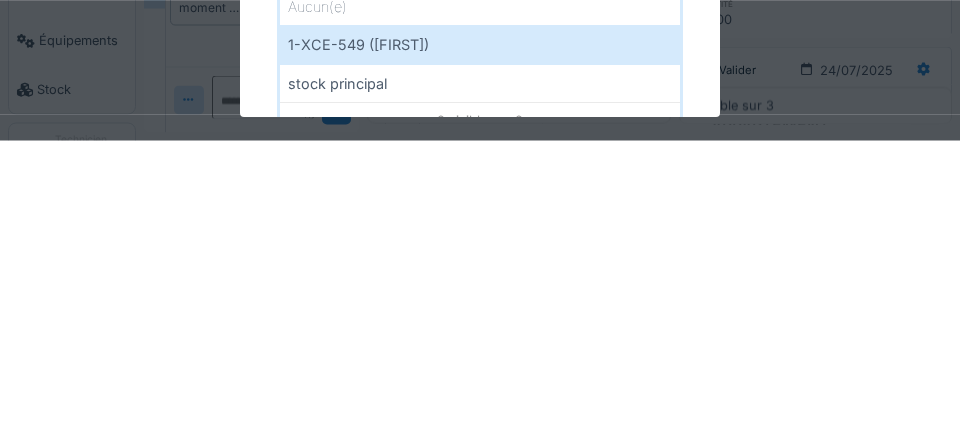 scroll, scrollTop: 386, scrollLeft: 0, axis: vertical 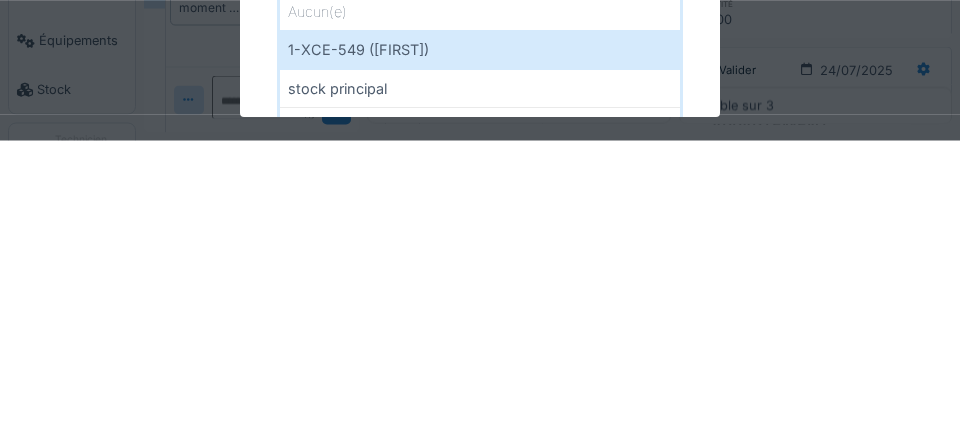 click on "1-XCE-549 (ROBERT)" at bounding box center (480, 341) 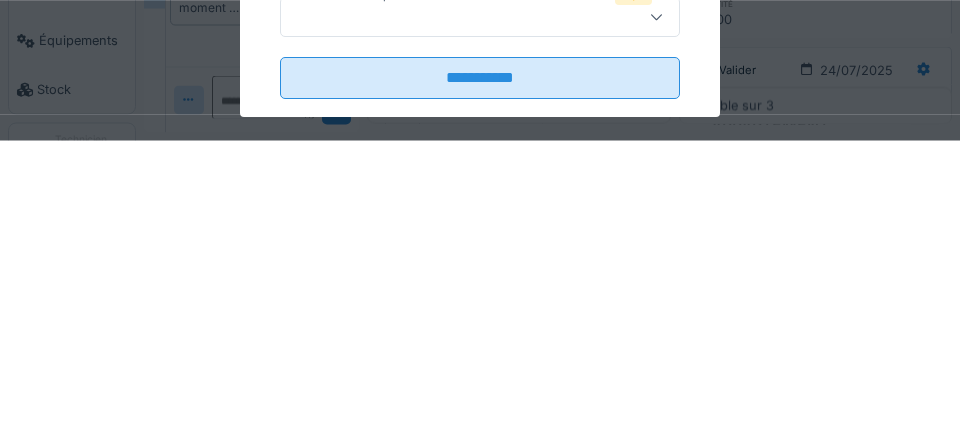 type on "***" 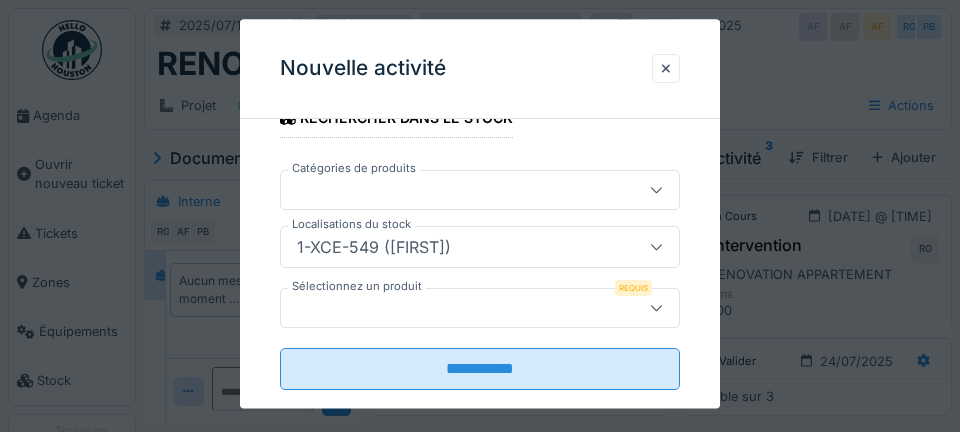 click on "**********" at bounding box center (480, 369) 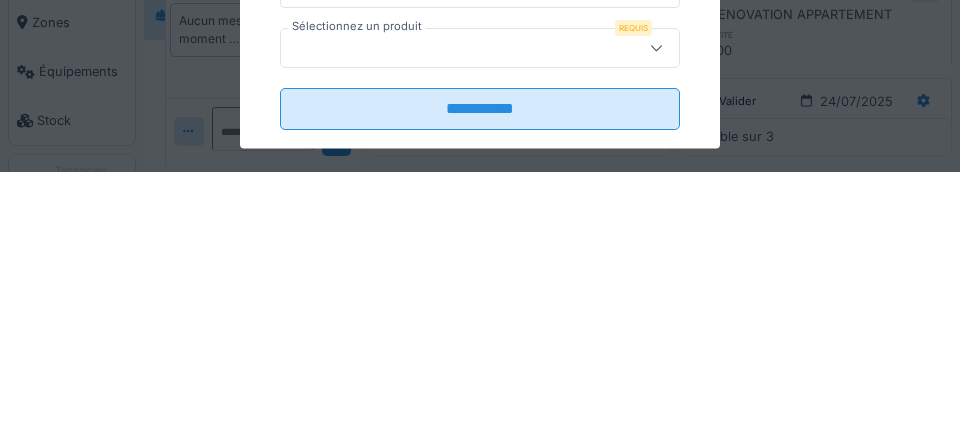 type 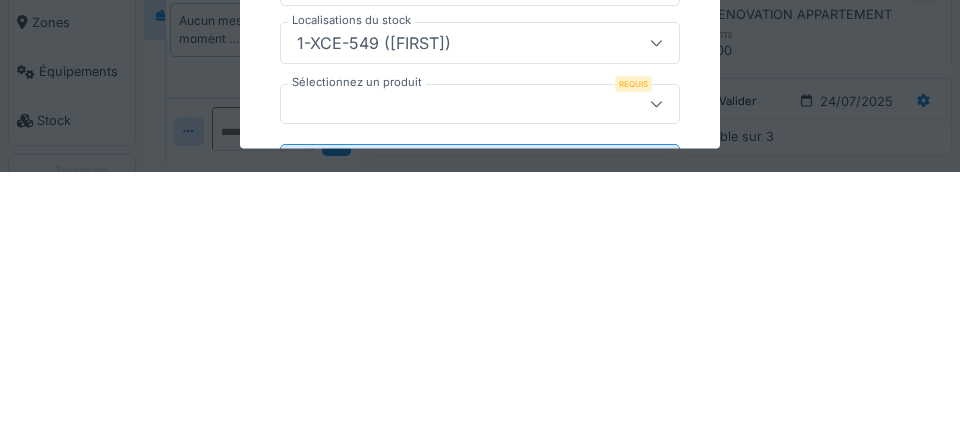 scroll, scrollTop: 336, scrollLeft: 0, axis: vertical 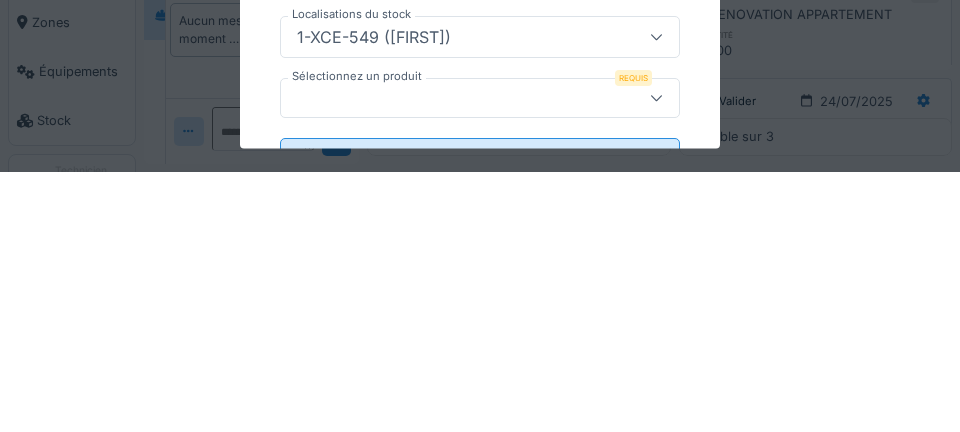 click on "1-XCE-549 (ROBERT)" at bounding box center (374, 297) 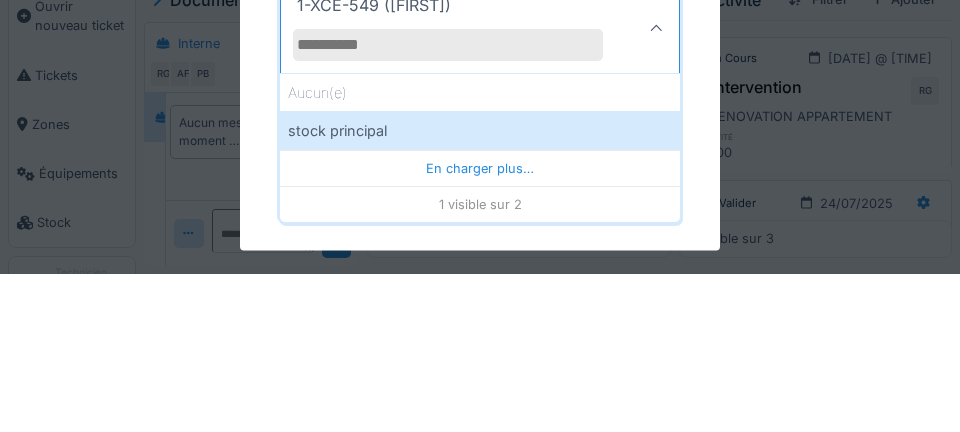 scroll, scrollTop: 470, scrollLeft: 0, axis: vertical 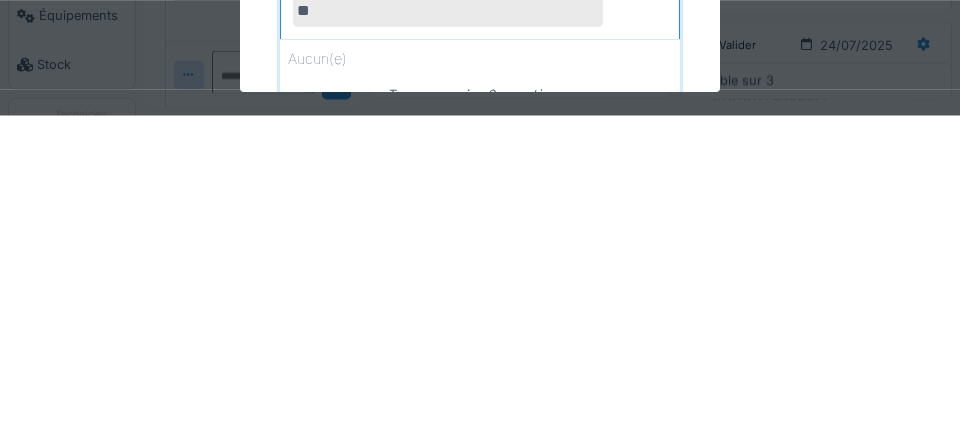 type on "*" 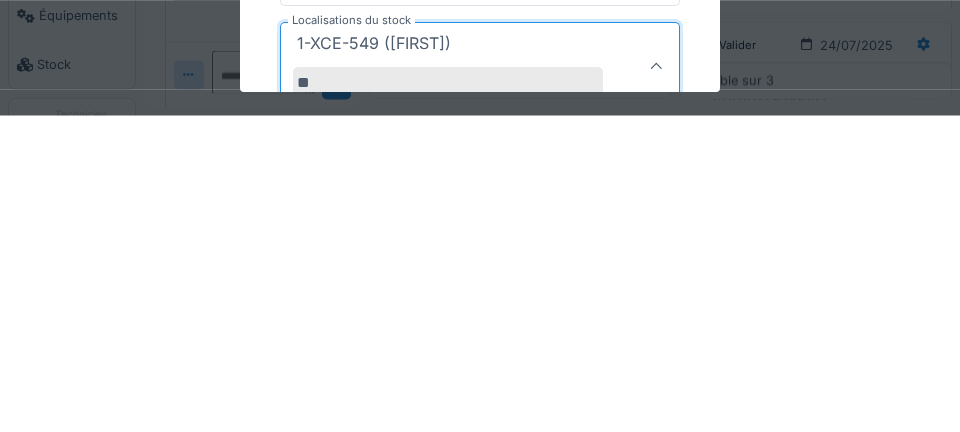 scroll, scrollTop: 275, scrollLeft: 0, axis: vertical 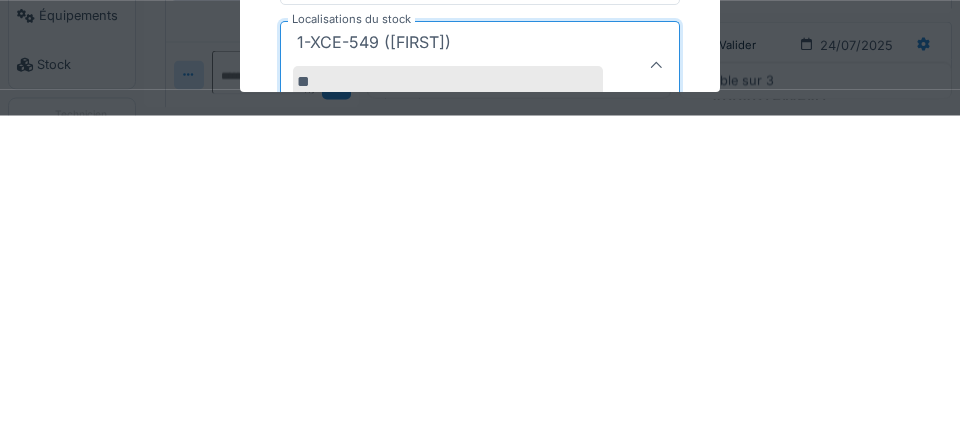 type on "*" 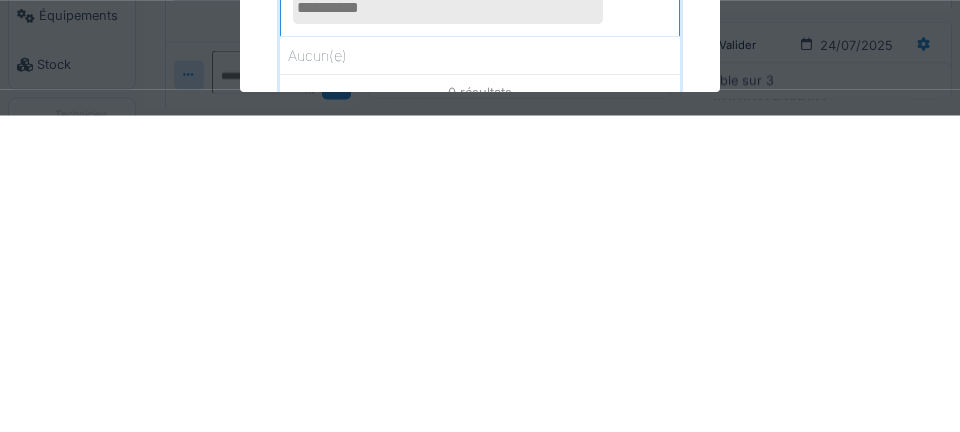 scroll, scrollTop: 351, scrollLeft: 0, axis: vertical 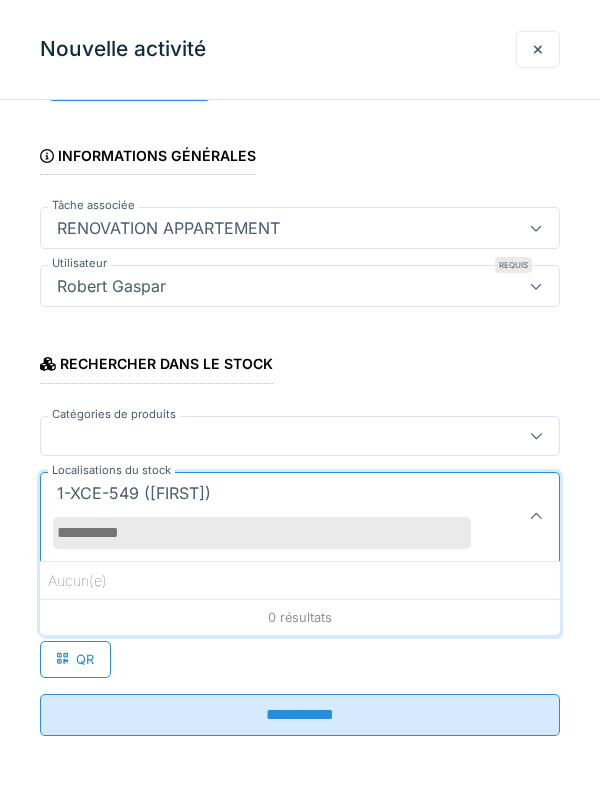 click on "Localisations du stock" at bounding box center (262, 533) 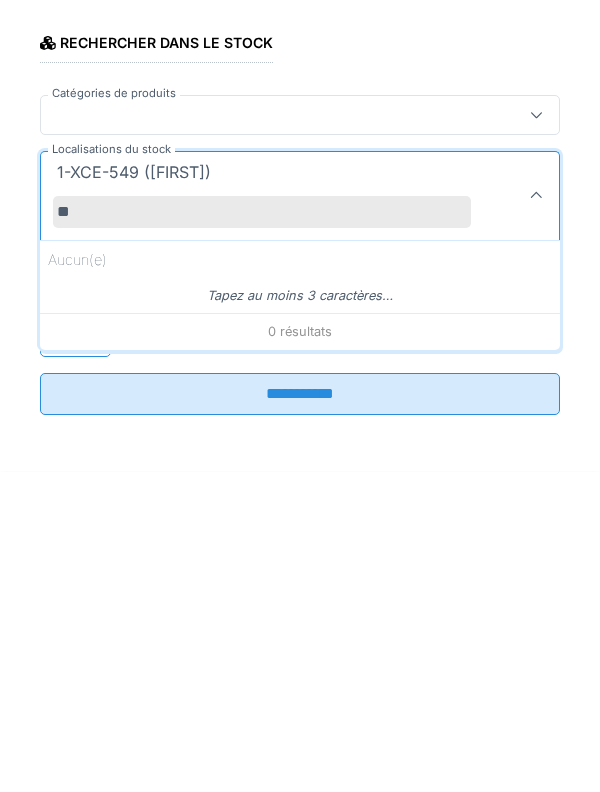 type on "*" 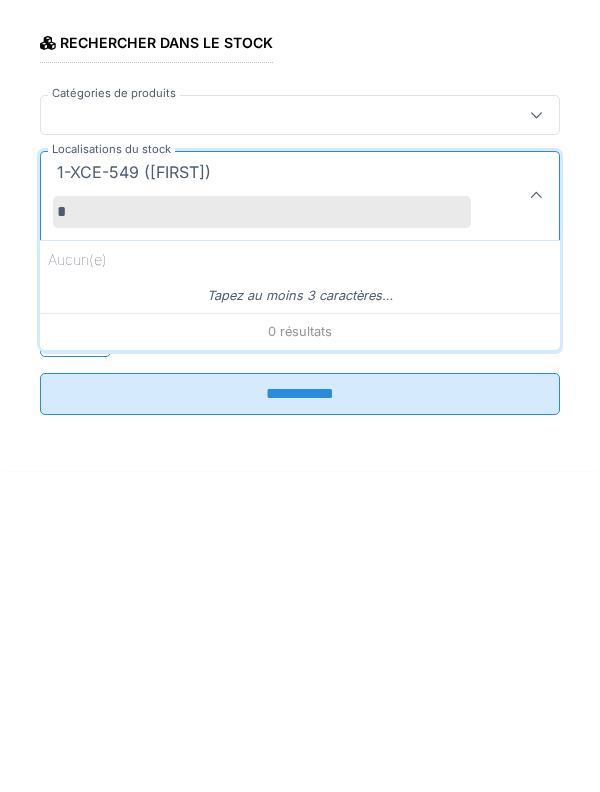type 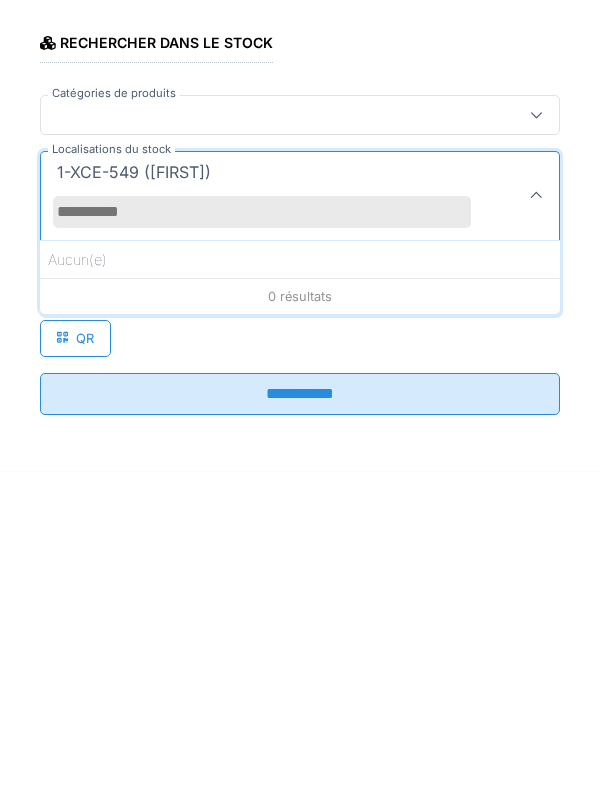 click on "1-XCE-549 (ROBERT)" at bounding box center [134, 493] 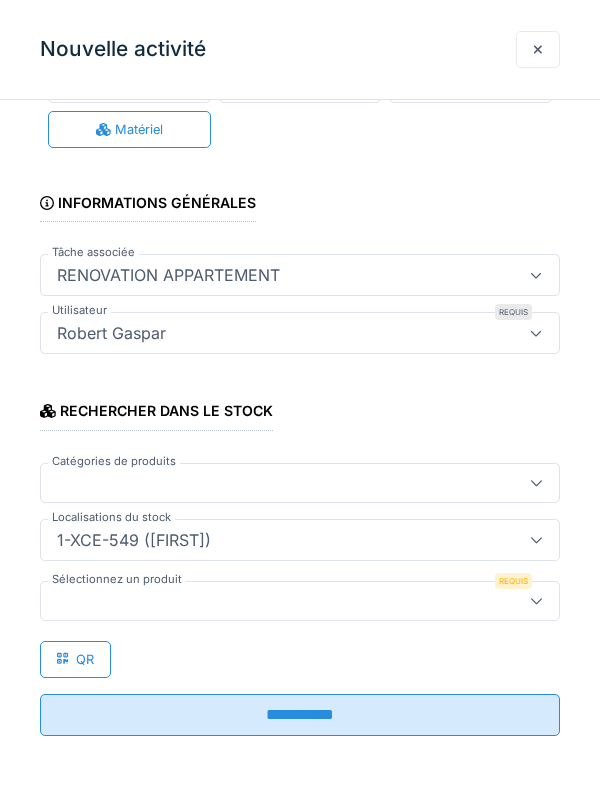 scroll, scrollTop: 74, scrollLeft: 0, axis: vertical 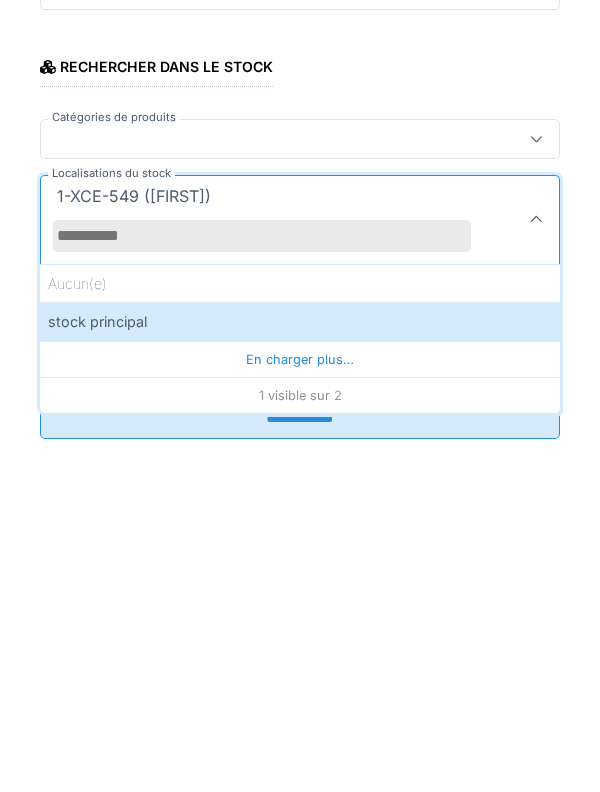 click on "Localisations du stock" at bounding box center (262, 533) 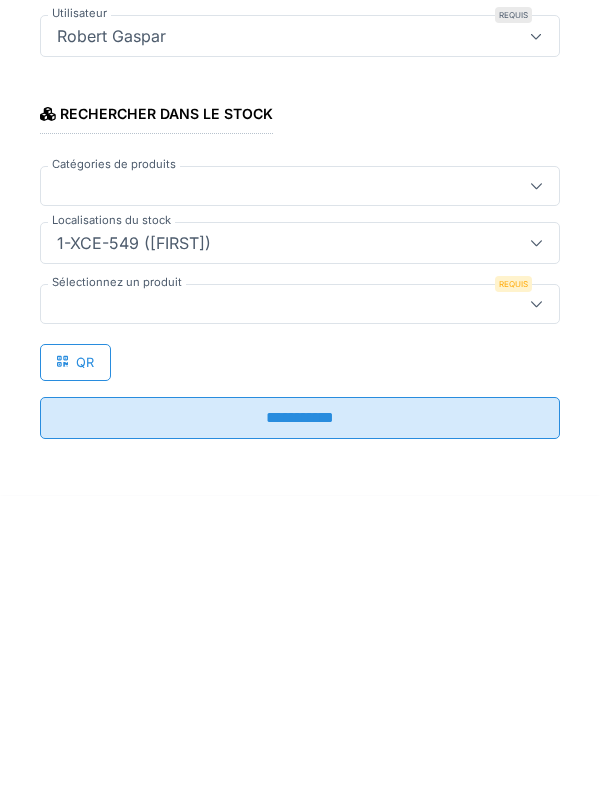 scroll, scrollTop: 74, scrollLeft: 0, axis: vertical 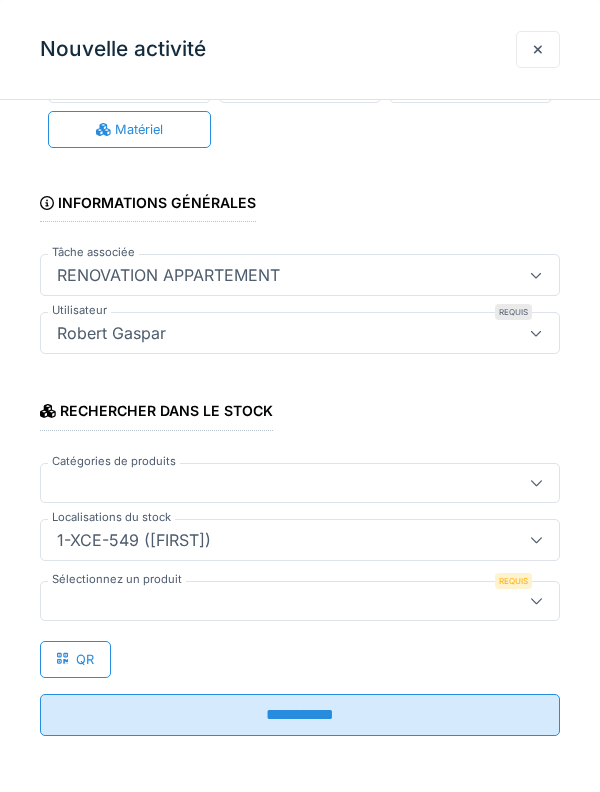 click 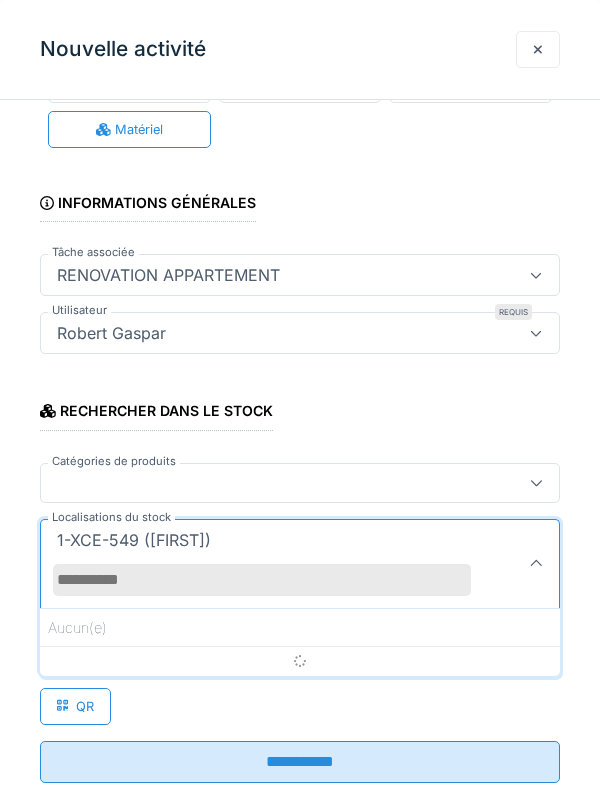 scroll, scrollTop: 121, scrollLeft: 0, axis: vertical 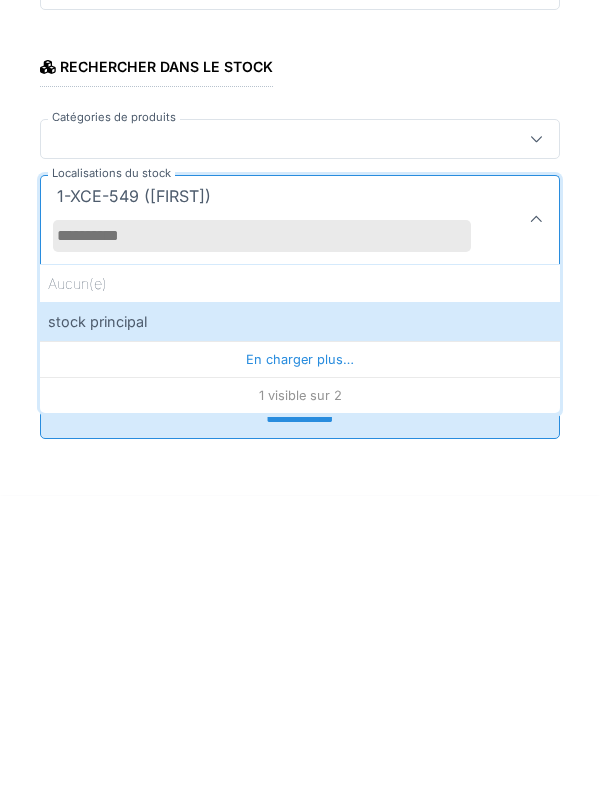 click on "Localisations du stock" at bounding box center [262, 533] 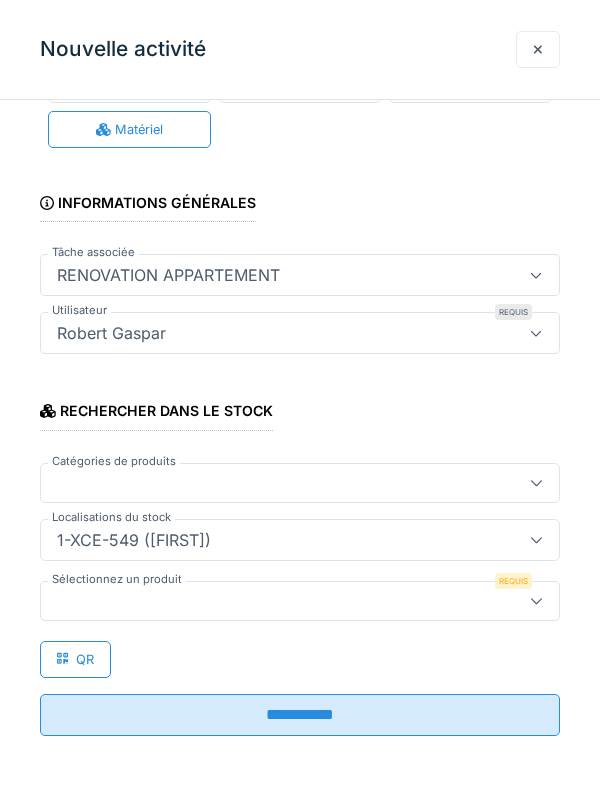 click at bounding box center (274, 601) 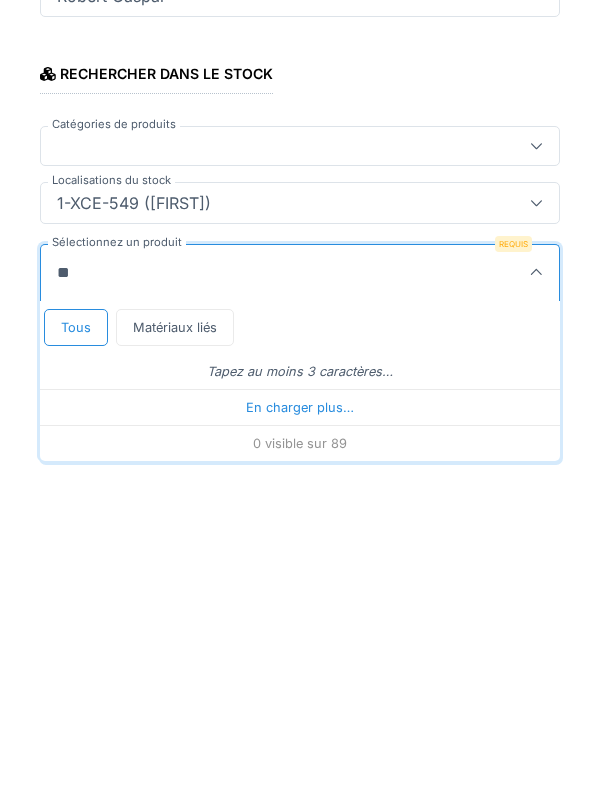 type on "***" 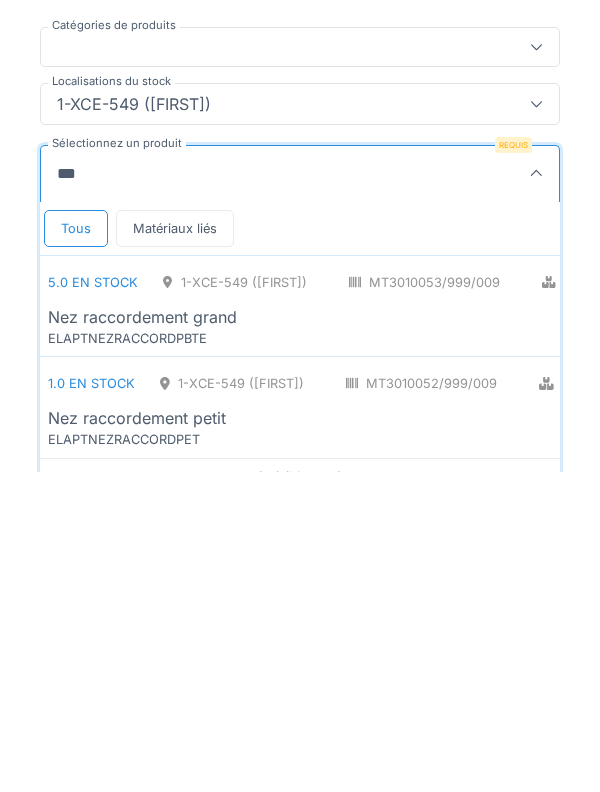 scroll, scrollTop: 212, scrollLeft: 0, axis: vertical 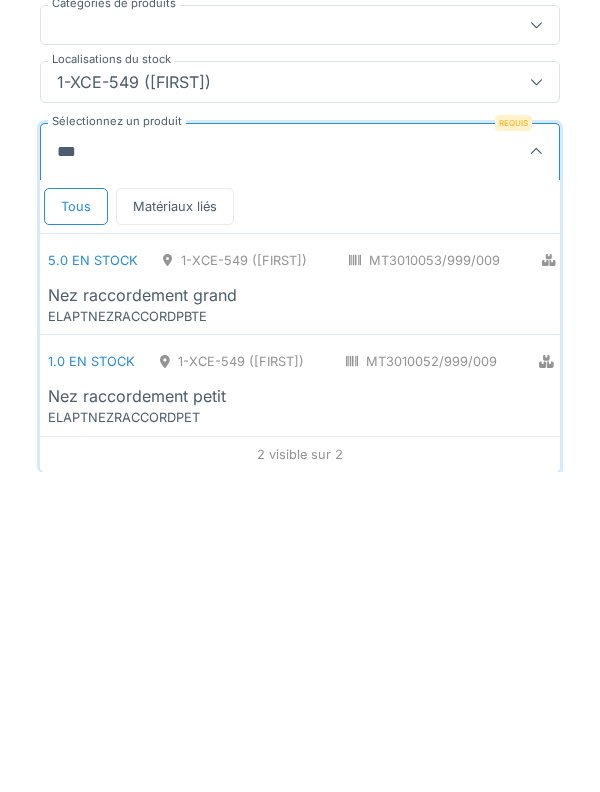 click on "Nez raccordement petit" at bounding box center (137, 716) 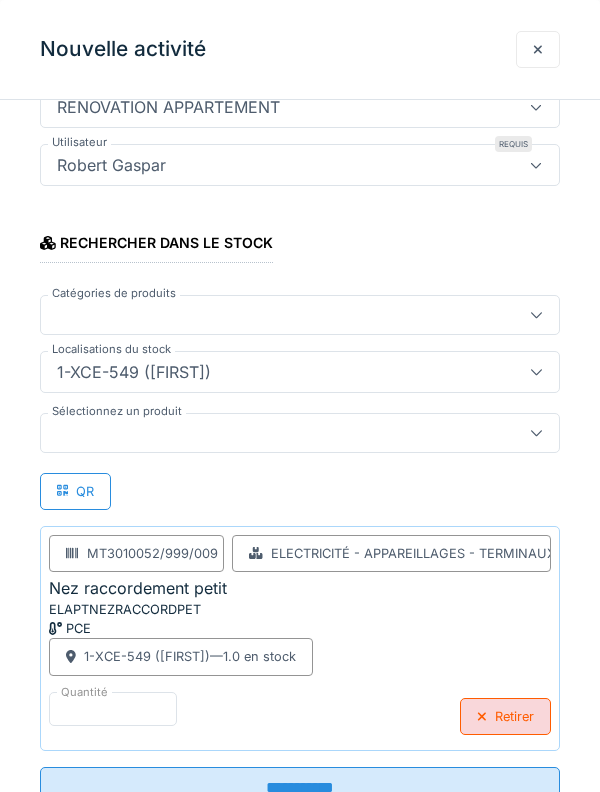 scroll, scrollTop: 315, scrollLeft: 0, axis: vertical 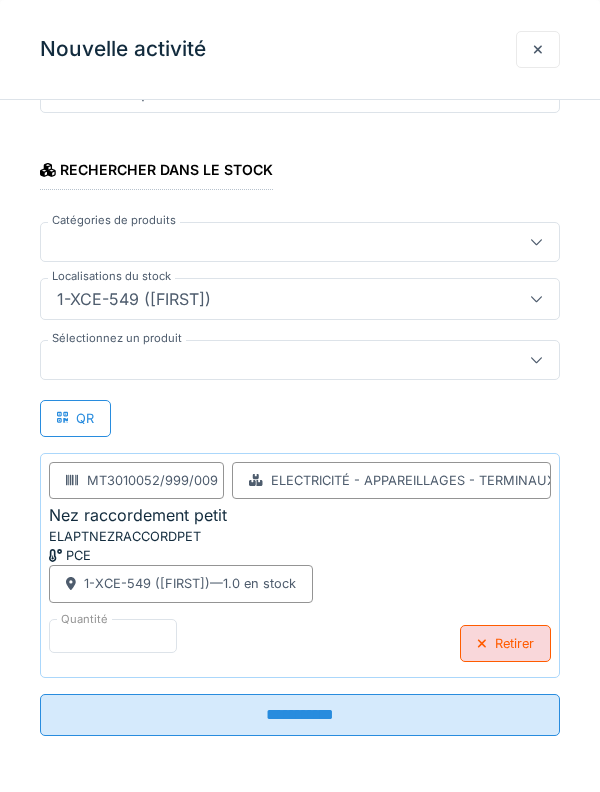 click on "**********" at bounding box center (300, 715) 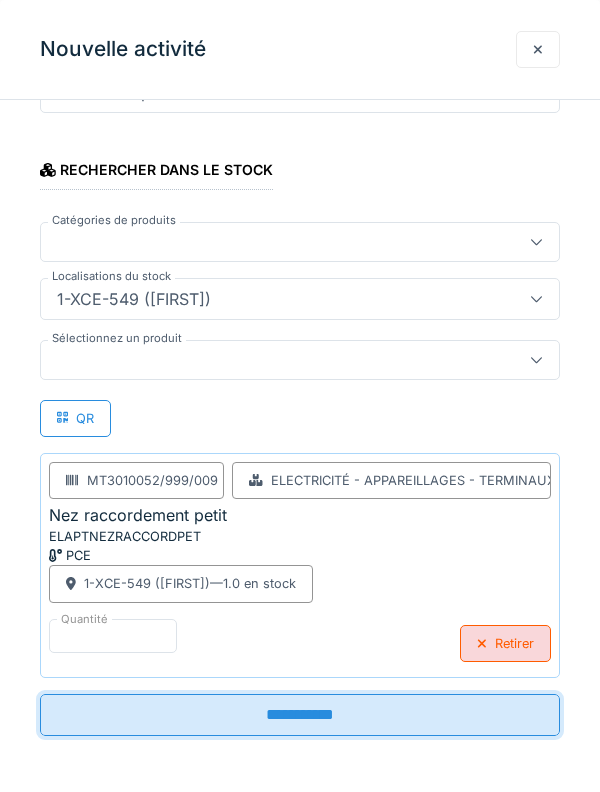 click on "**********" at bounding box center [300, 715] 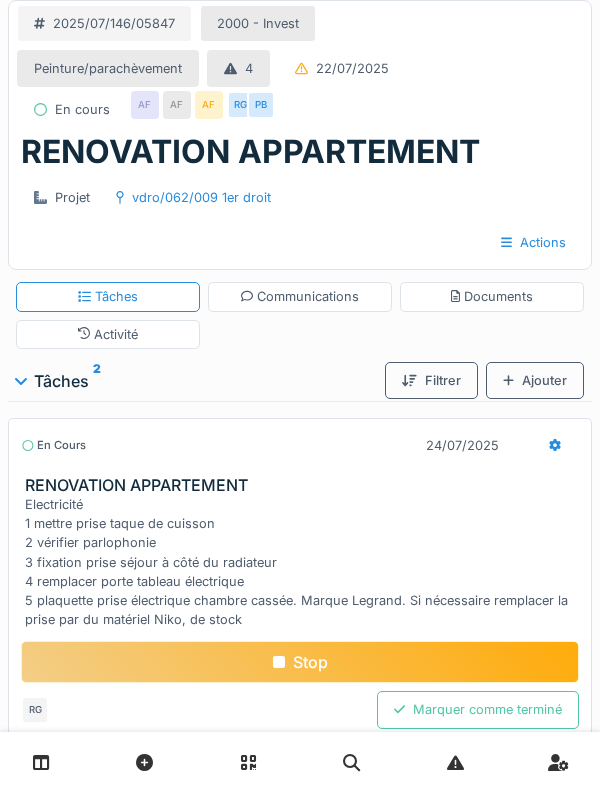 scroll, scrollTop: 0, scrollLeft: 0, axis: both 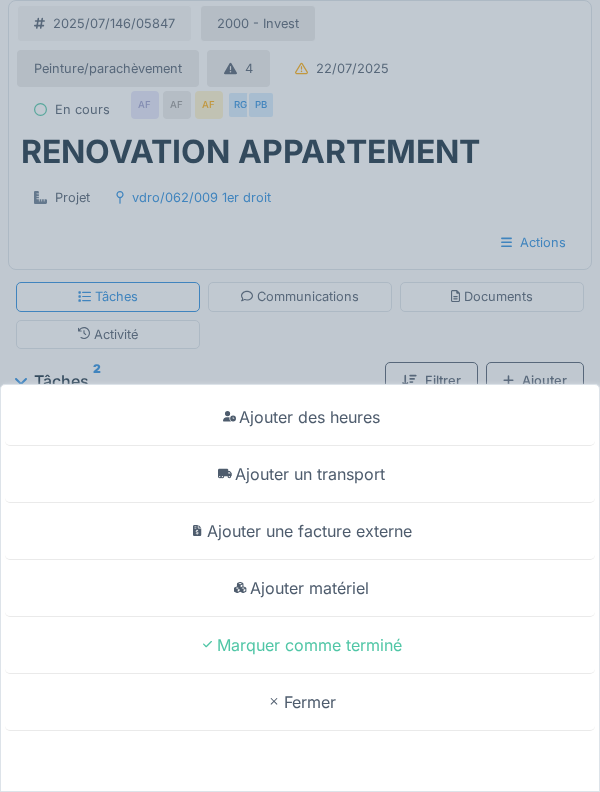 click on "Ajouter matériel" at bounding box center (300, 588) 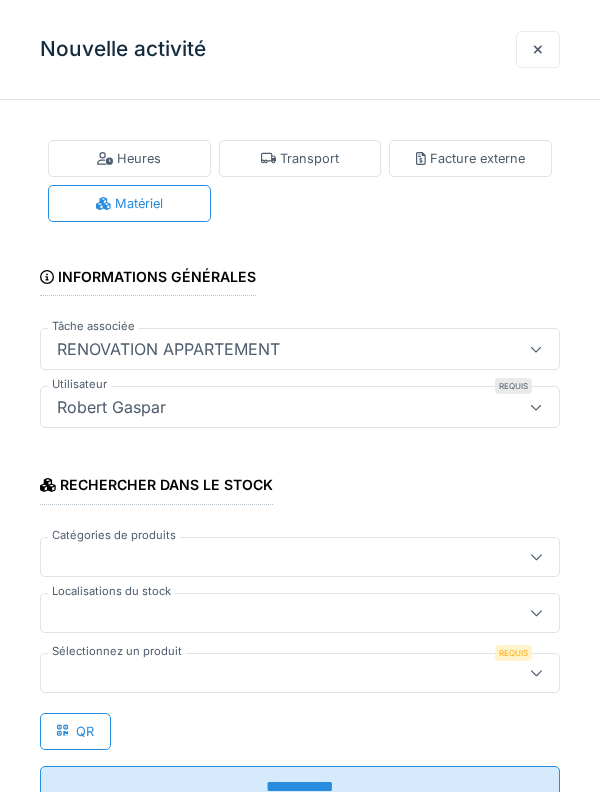 click at bounding box center (274, 613) 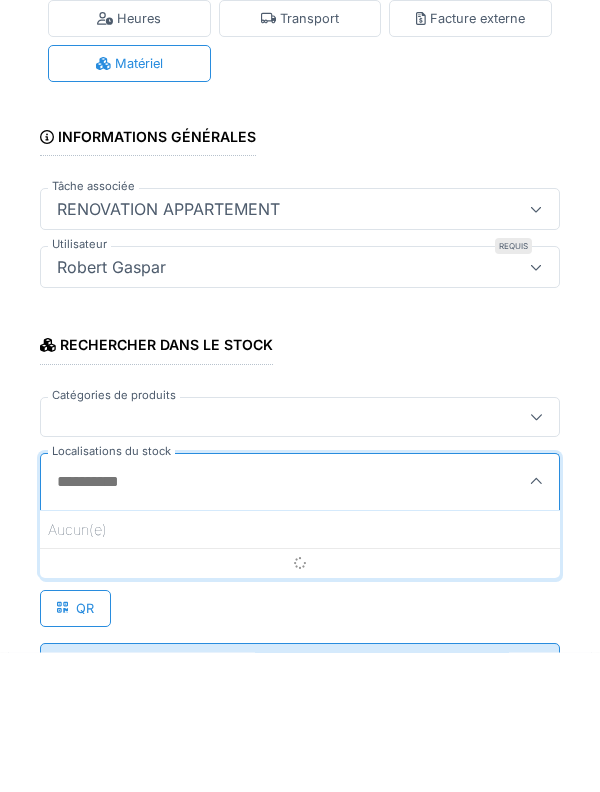 scroll, scrollTop: 65, scrollLeft: 0, axis: vertical 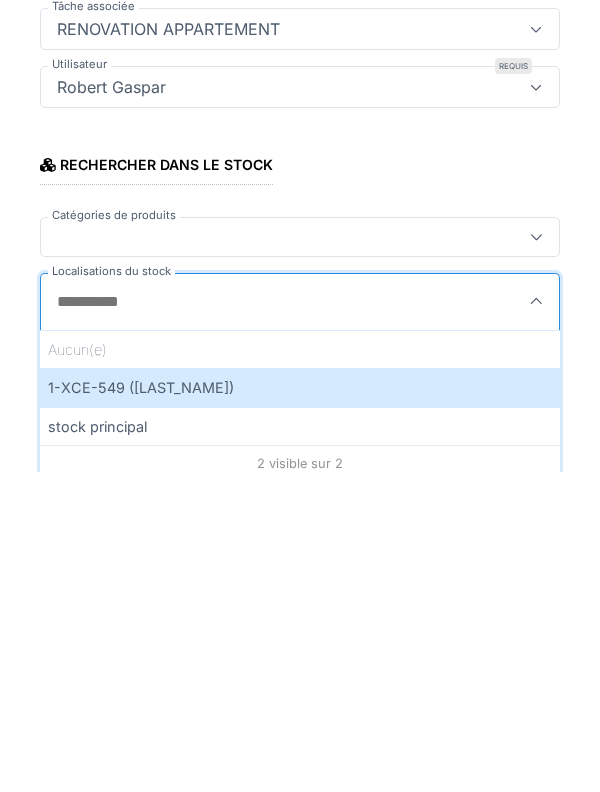 click on "1-XCE-549 (ROBERT)" at bounding box center [300, 707] 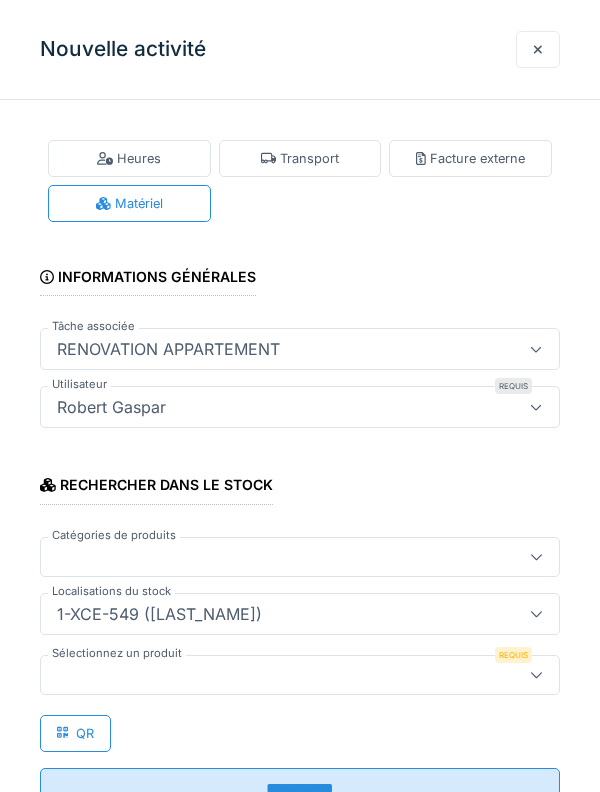 click at bounding box center [274, 675] 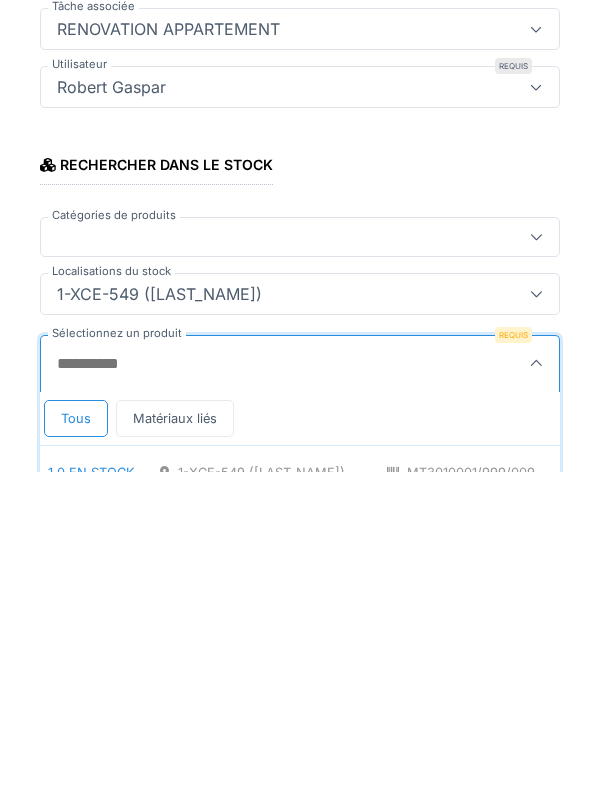 scroll, scrollTop: 193, scrollLeft: 0, axis: vertical 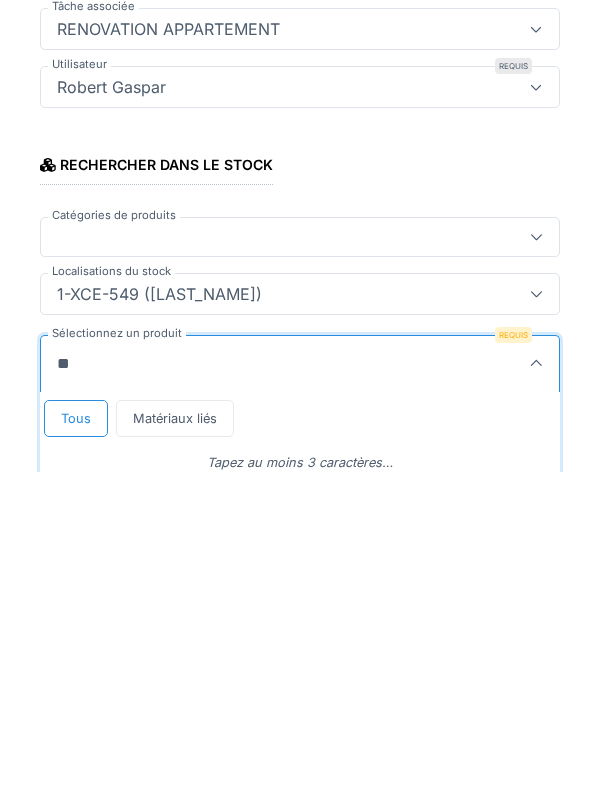 type on "***" 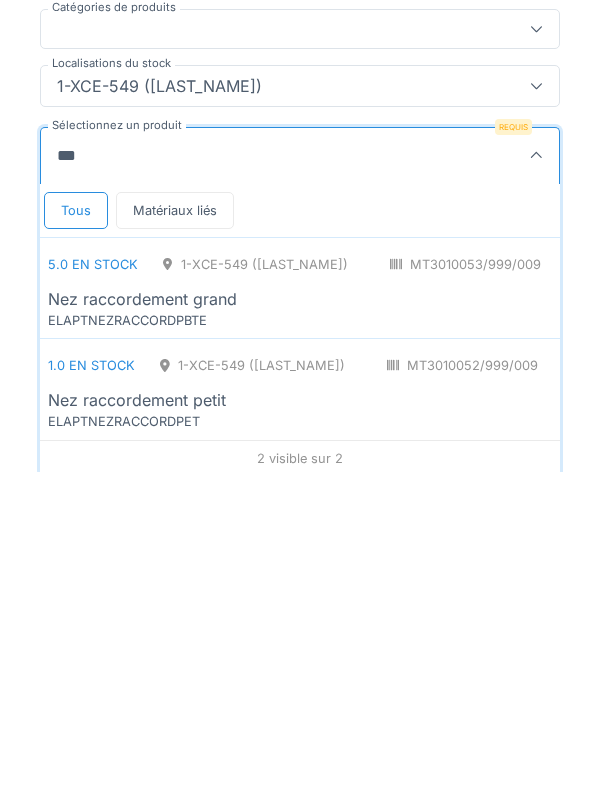 scroll, scrollTop: 212, scrollLeft: 0, axis: vertical 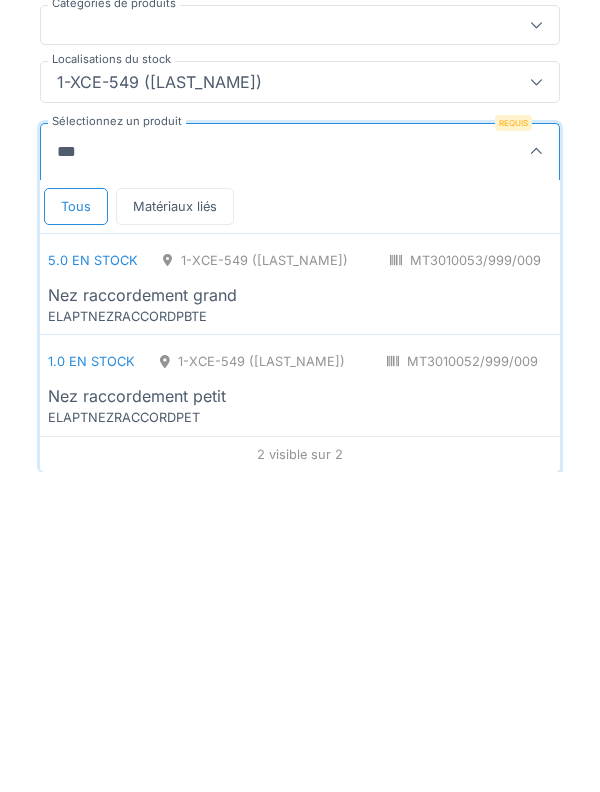 click on "Nez raccordement petit" at bounding box center (520, 716) 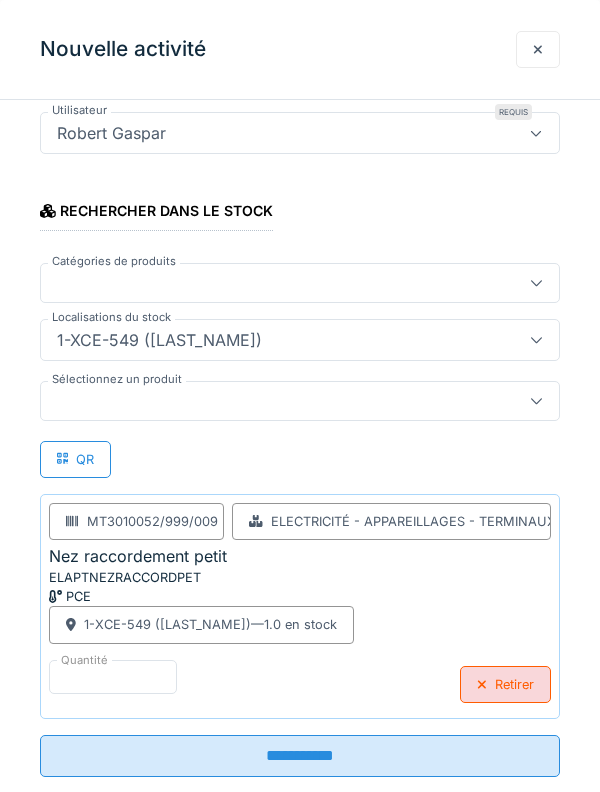 scroll, scrollTop: 315, scrollLeft: 0, axis: vertical 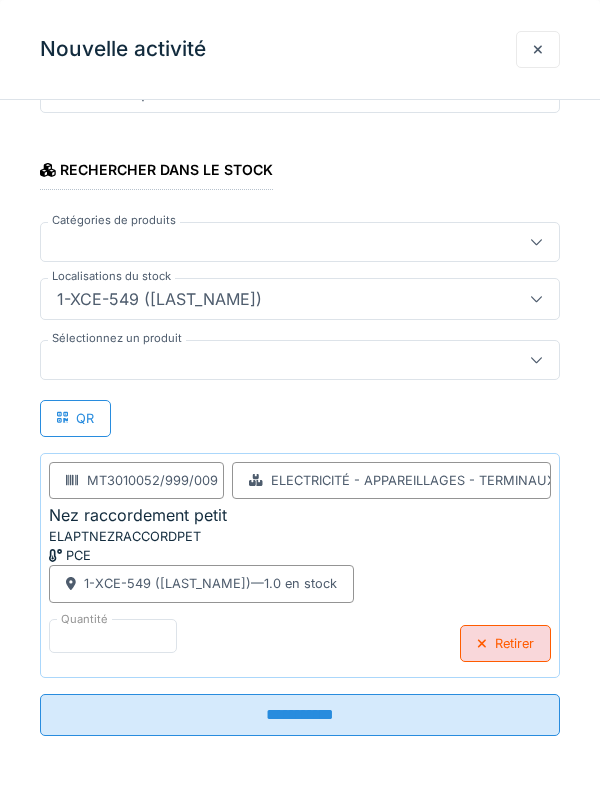 click on "**********" at bounding box center (300, 715) 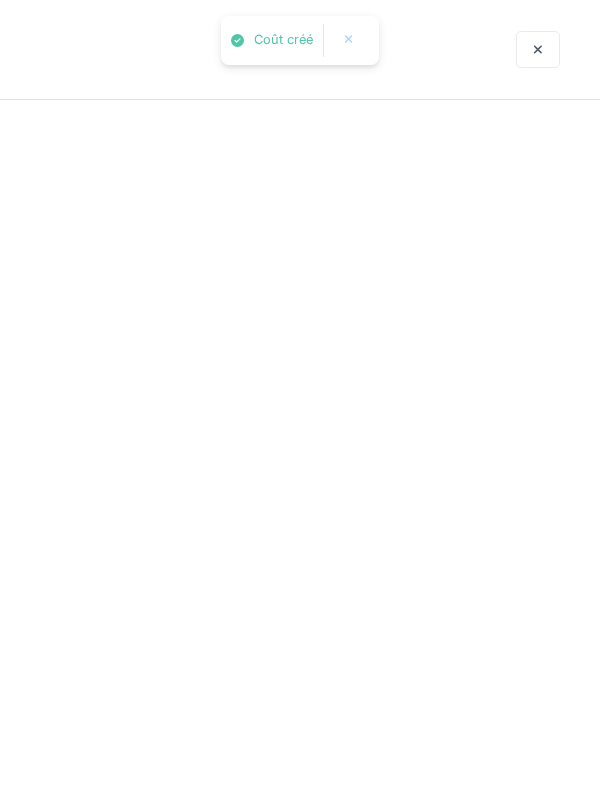 scroll, scrollTop: 0, scrollLeft: 0, axis: both 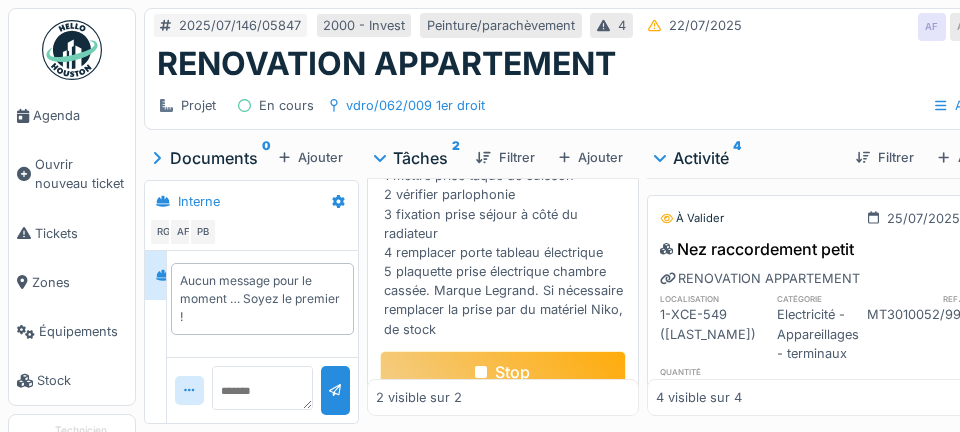 click at bounding box center [503, 451] 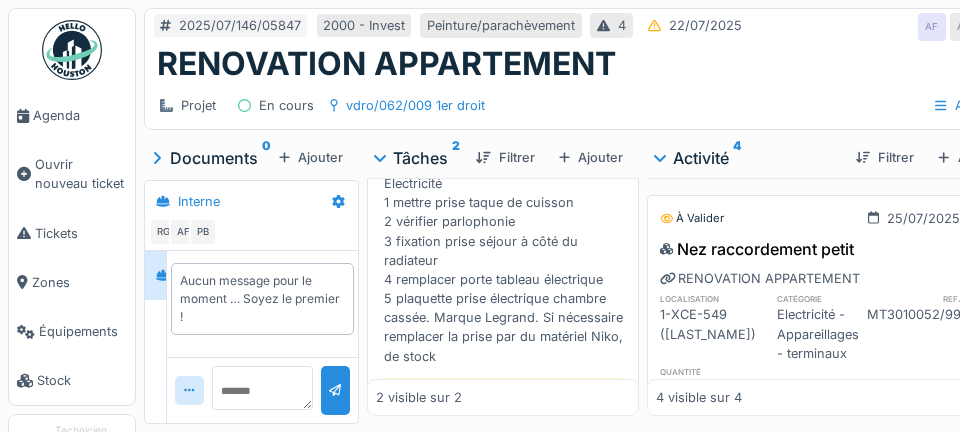 click on "Electricité
1 mettre prise taque de cuisson
2 vérifier parlophonie
3 fixation prise séjour à côté du radiateur
4 remplacer porte tableau électrique
5 plaquette prise électrique chambre cassée. Marque Legrand. Si nécessaire remplacer la prise par du matériel Niko, de stock" at bounding box center [507, 270] 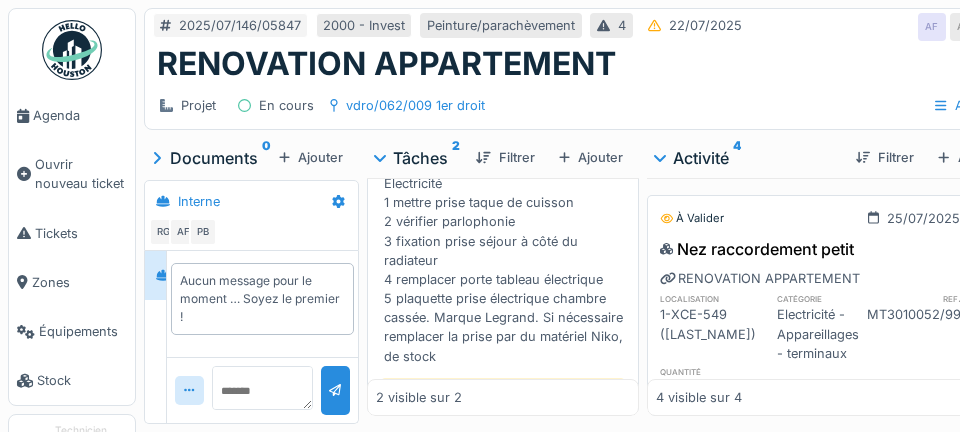 scroll, scrollTop: 16, scrollLeft: 0, axis: vertical 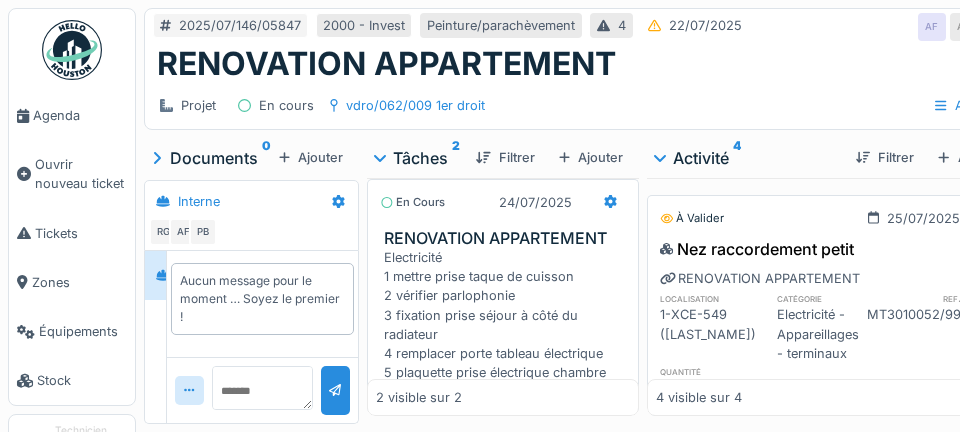 click on "Stop" at bounding box center (503, 473) 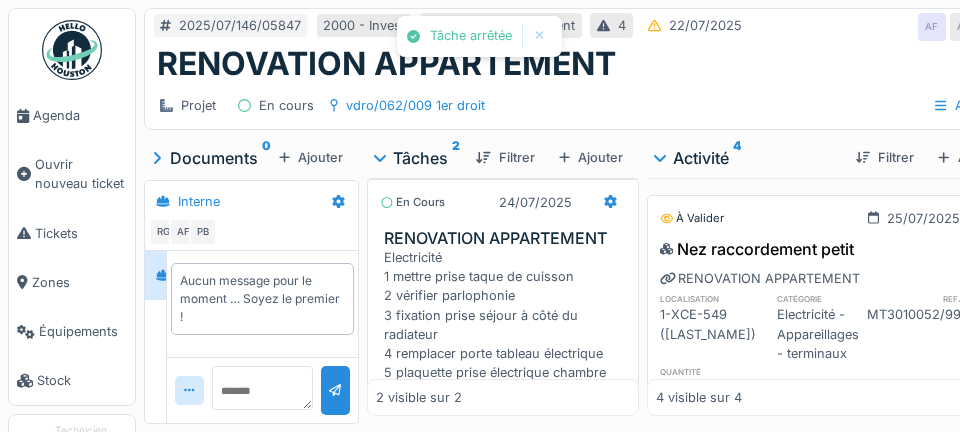 click on "Agenda" at bounding box center [80, 115] 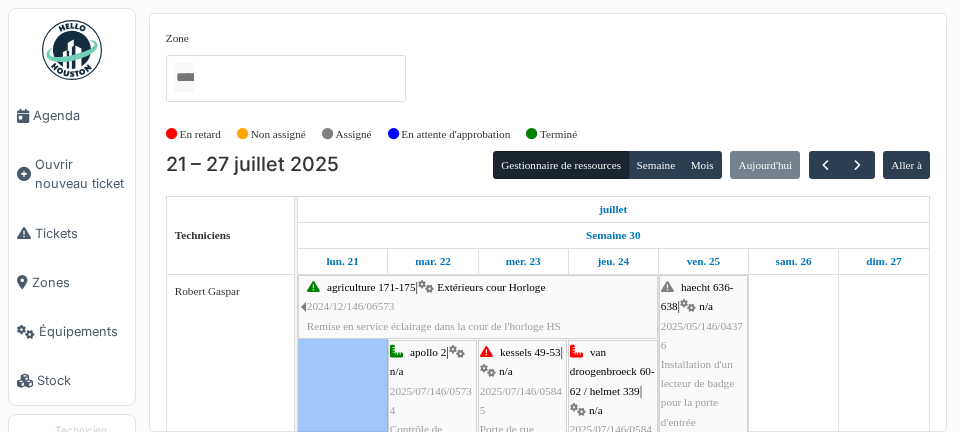 scroll, scrollTop: 0, scrollLeft: 0, axis: both 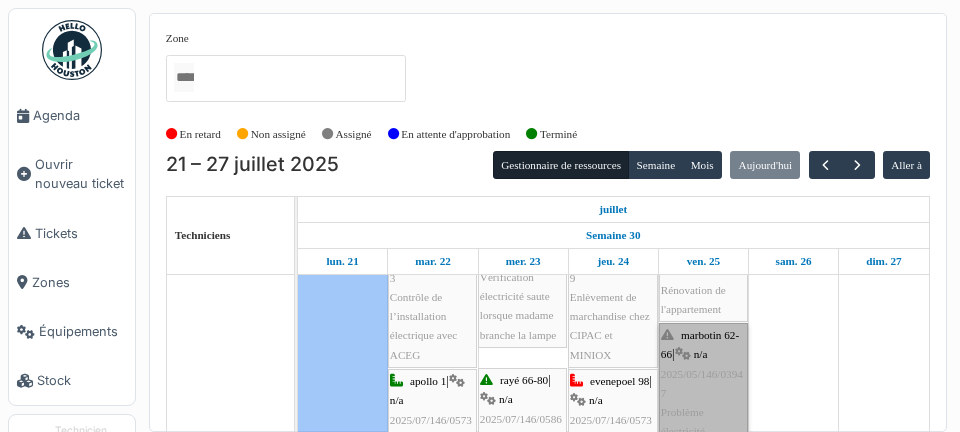 click on "marbotin 62-66
|     n/a
2025/05/146/03947
Problème électricité" at bounding box center [703, 383] 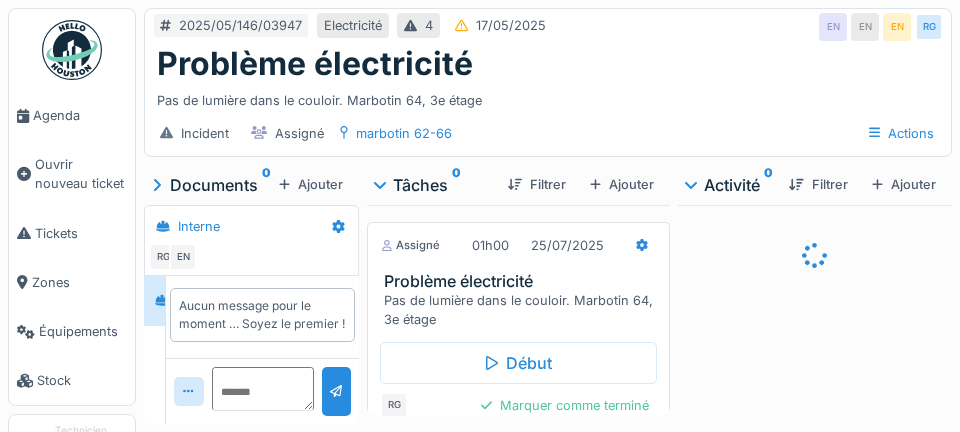 scroll, scrollTop: 0, scrollLeft: 0, axis: both 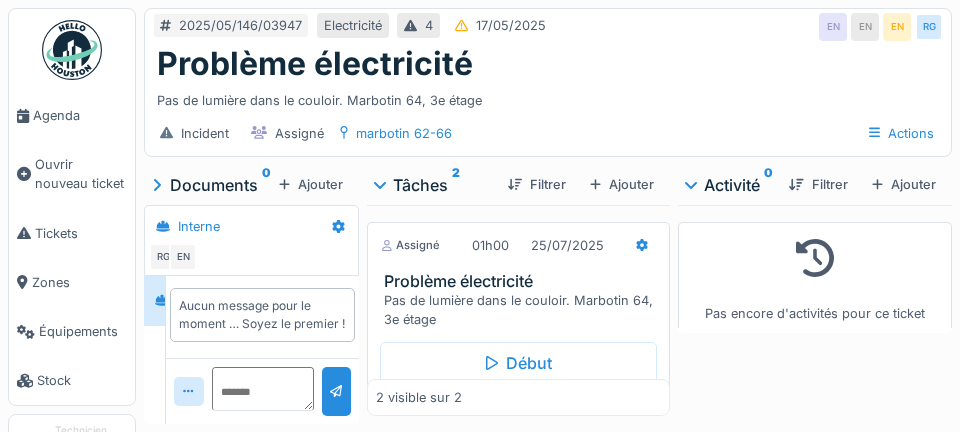 click on "Début" at bounding box center (518, 363) 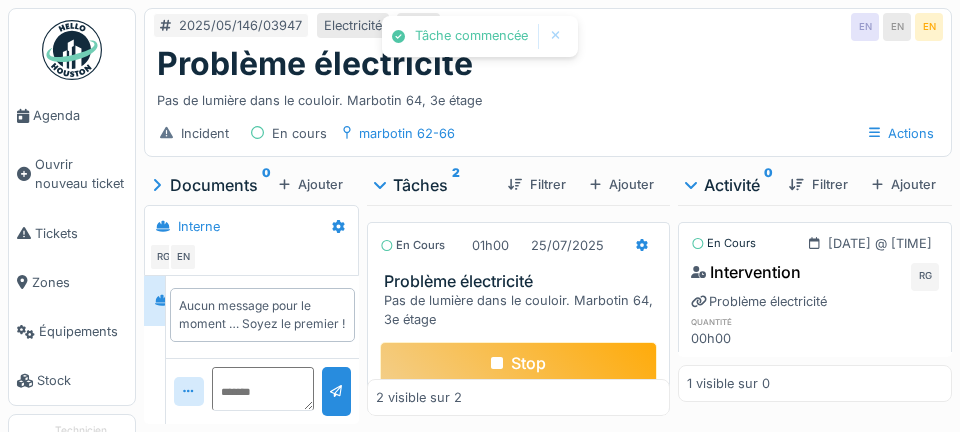 click at bounding box center (642, 245) 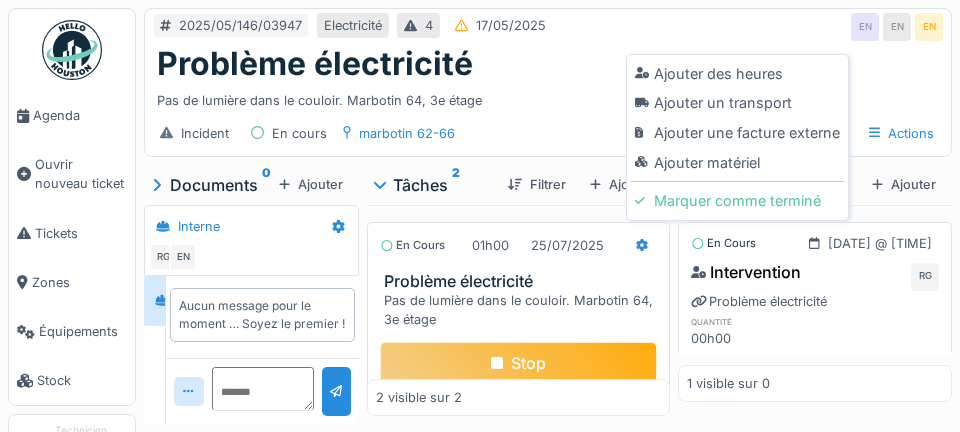 click on "Ajouter matériel" at bounding box center [737, 163] 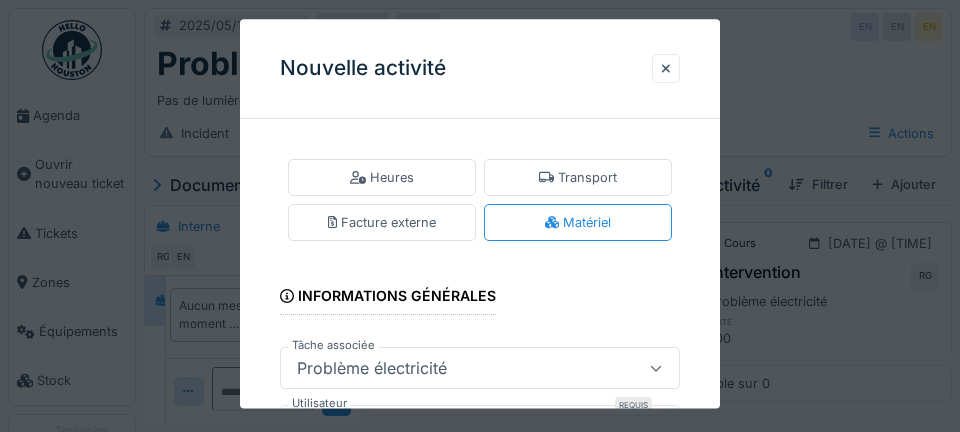click at bounding box center (666, 68) 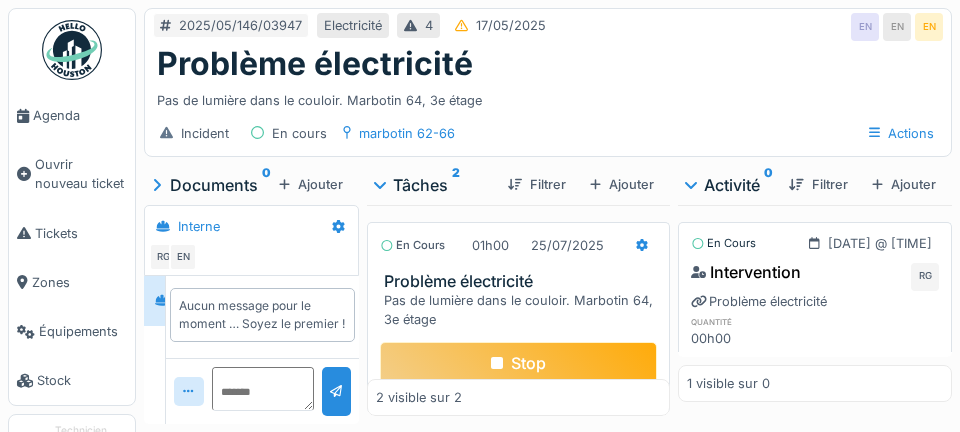 click 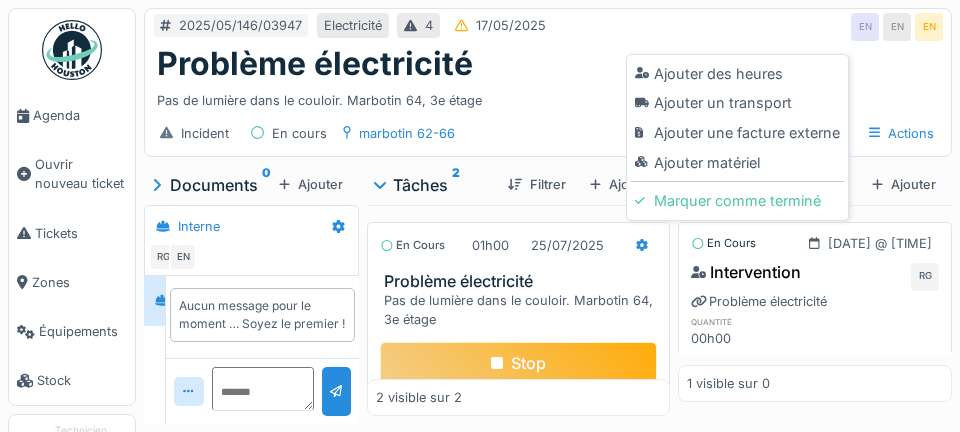 click on "Ajouter un transport" at bounding box center [737, 103] 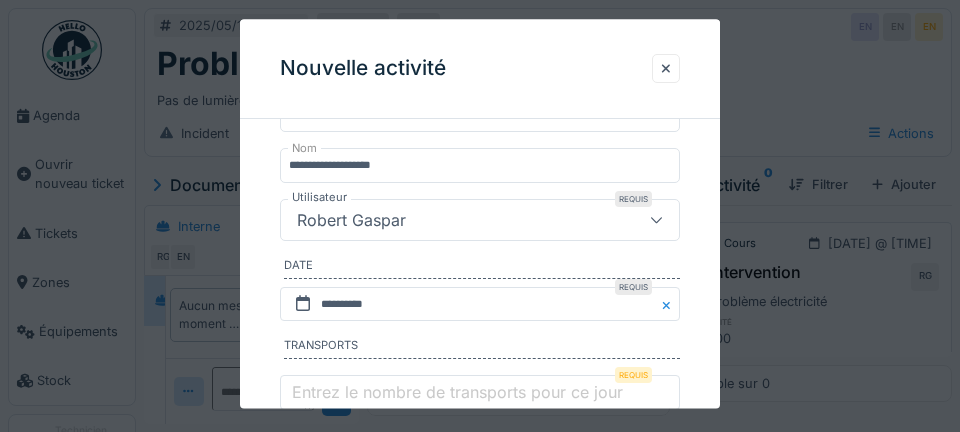 scroll, scrollTop: 379, scrollLeft: 0, axis: vertical 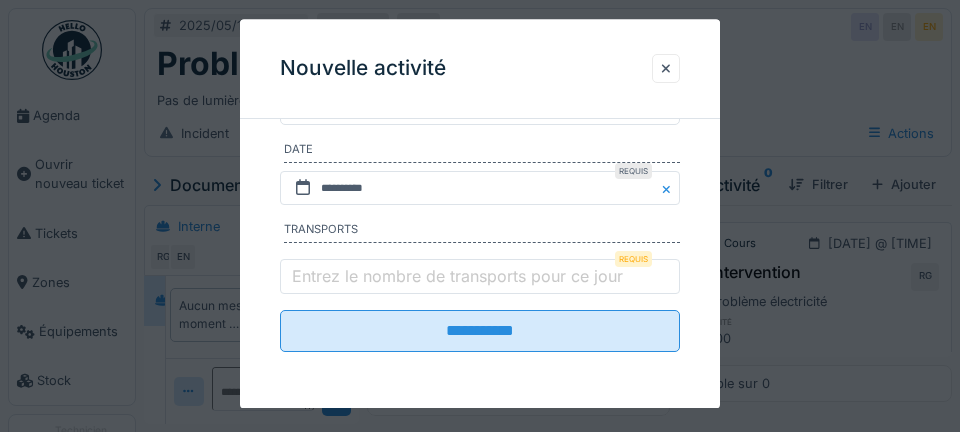 click on "Entrez le nombre de transports pour ce jour" at bounding box center [457, 276] 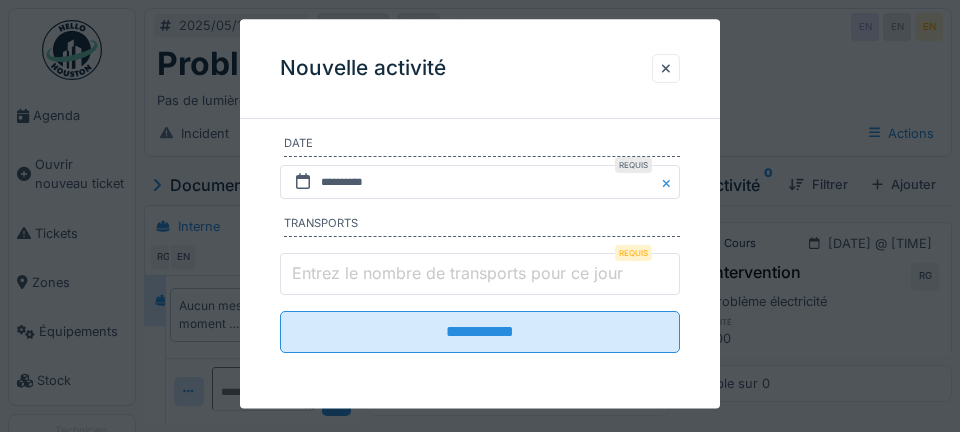 click on "Entrez le nombre de transports pour ce jour" at bounding box center [480, 275] 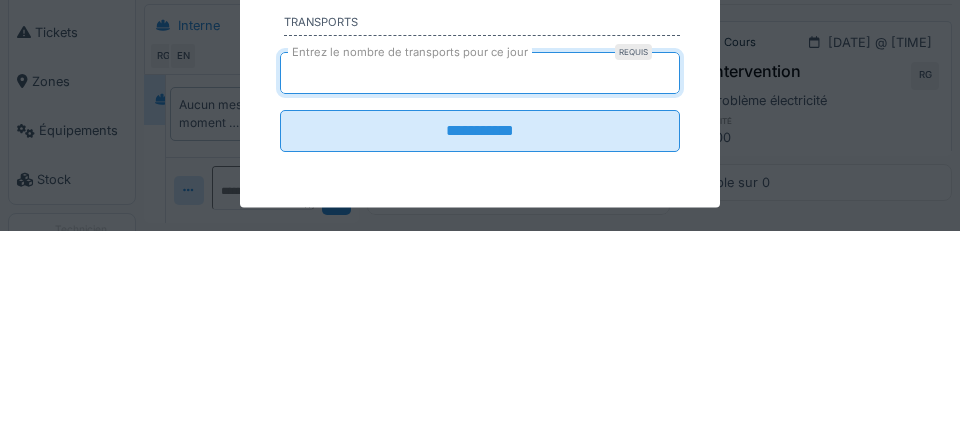 type on "*" 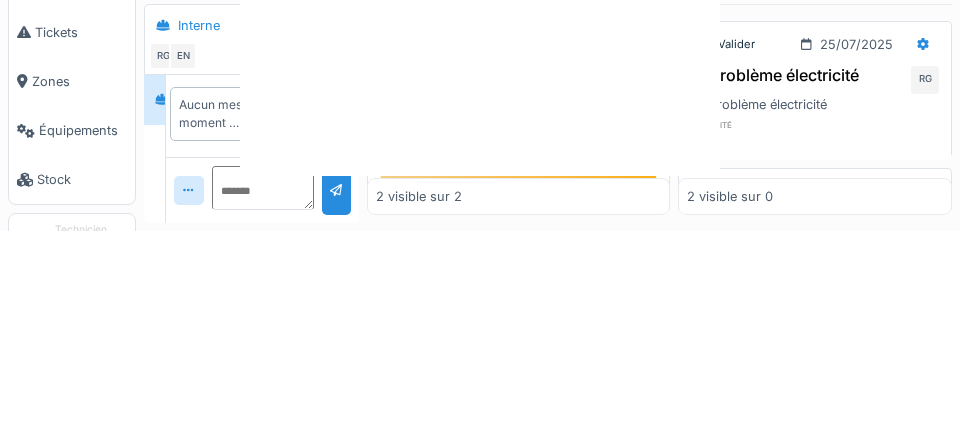 scroll, scrollTop: 0, scrollLeft: 0, axis: both 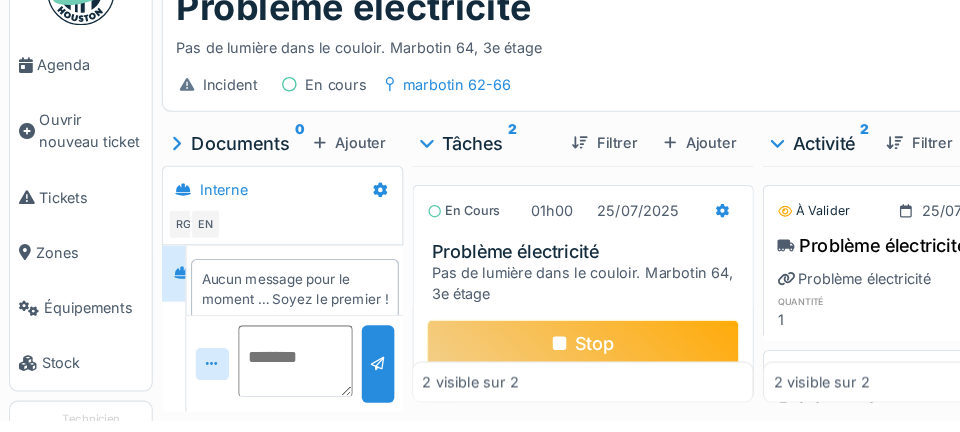 click at bounding box center (263, 379) 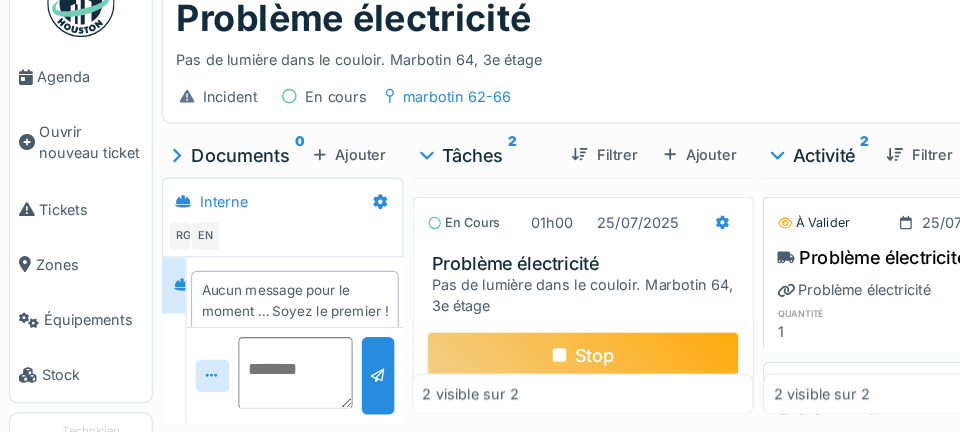 scroll, scrollTop: 91, scrollLeft: 0, axis: vertical 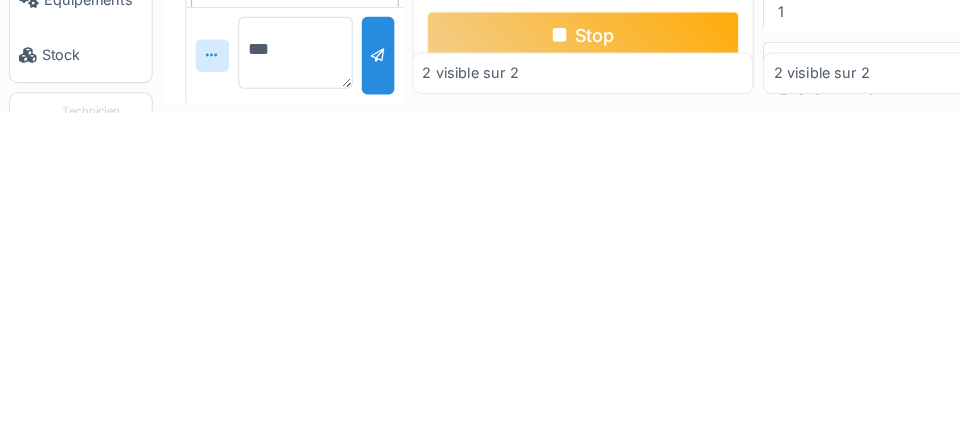 type on "****" 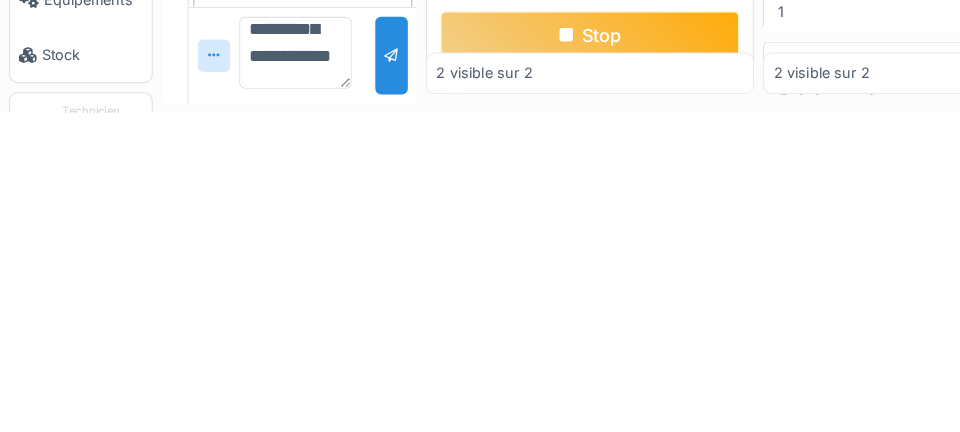 scroll, scrollTop: 167, scrollLeft: 0, axis: vertical 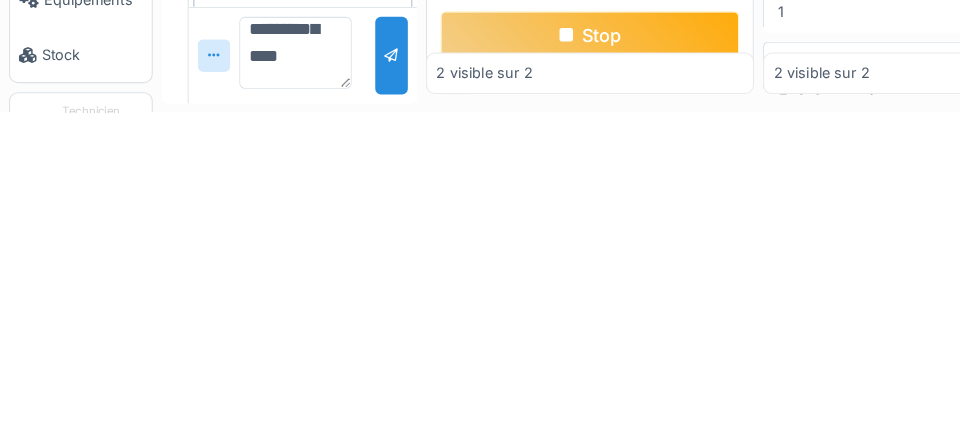 type on "**********" 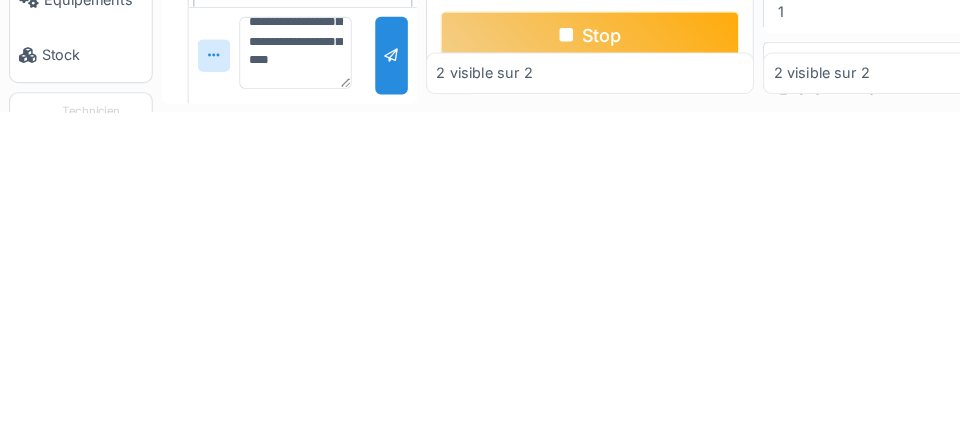 click at bounding box center (348, 381) 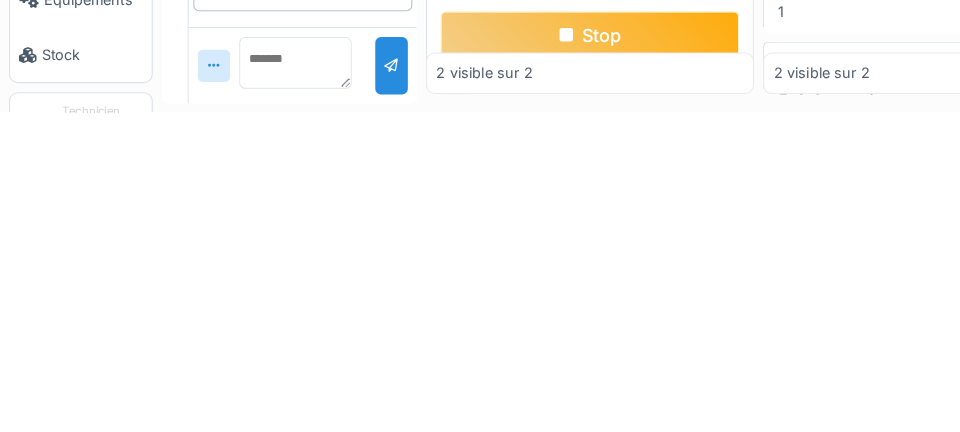 scroll, scrollTop: 92, scrollLeft: 0, axis: vertical 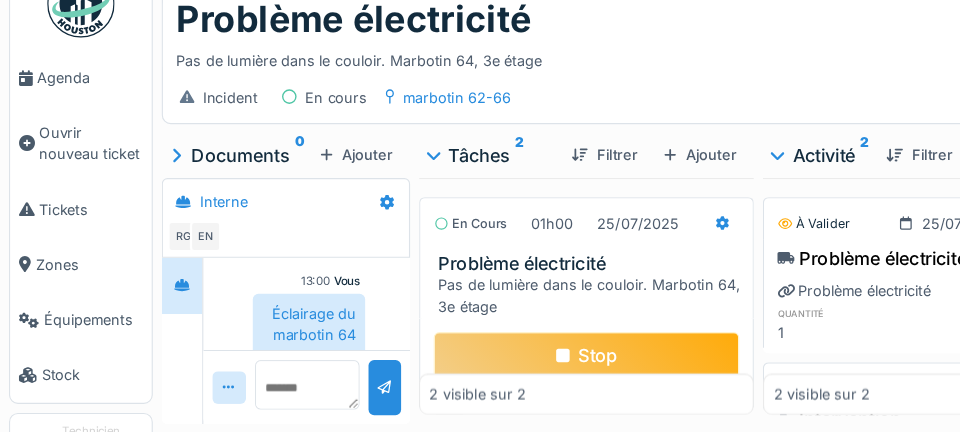 click on "Stop" at bounding box center [522, 363] 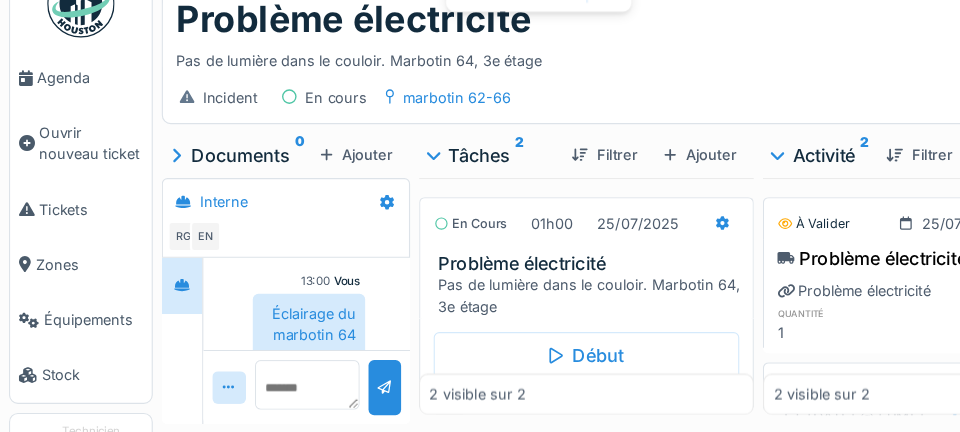 click on "Agenda" at bounding box center [80, 115] 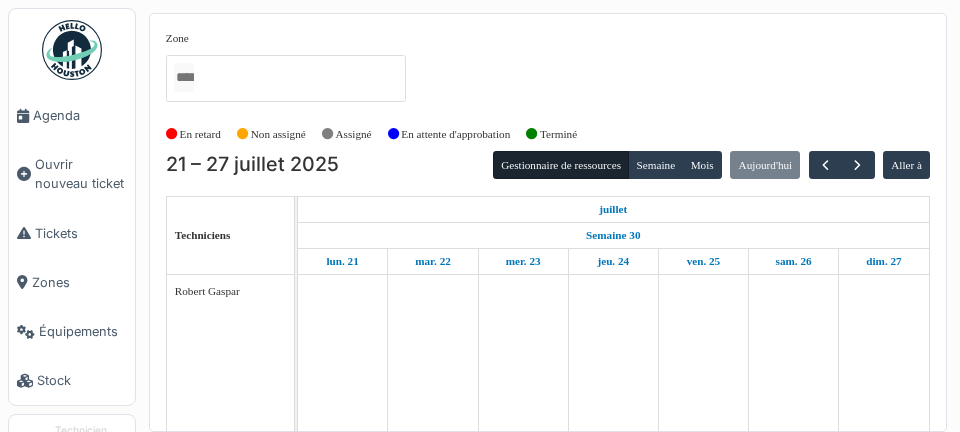 scroll, scrollTop: 0, scrollLeft: 0, axis: both 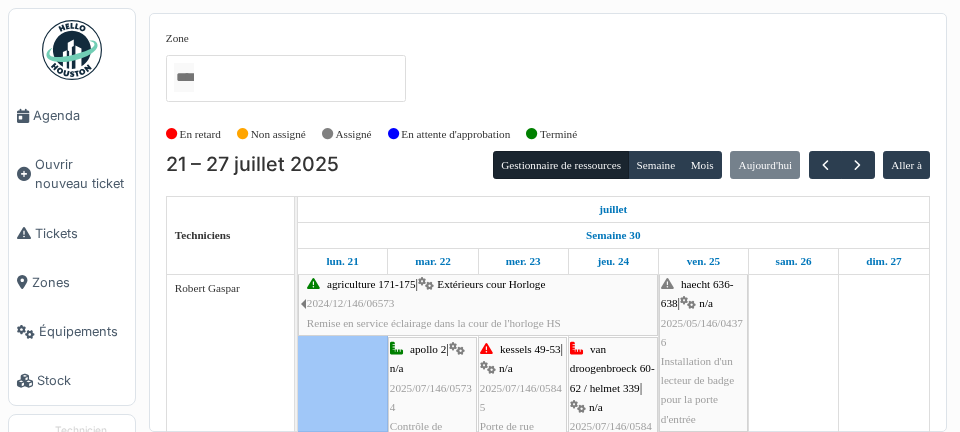click on "Agenda" at bounding box center [80, 115] 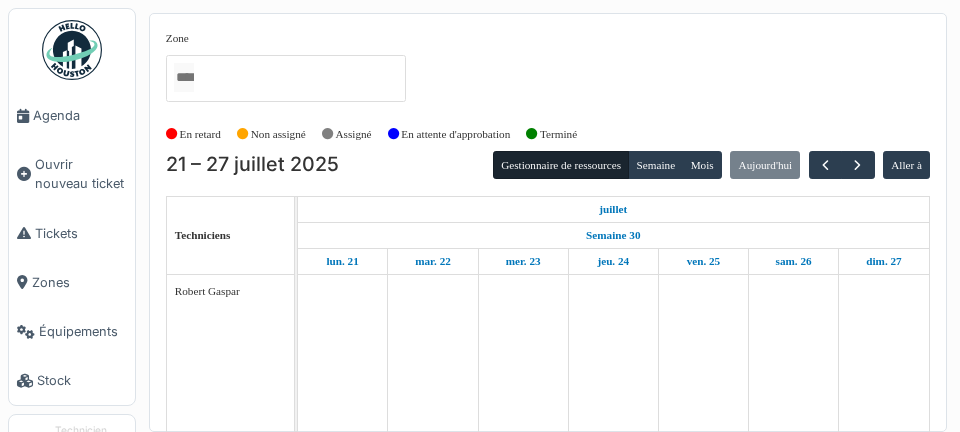 scroll, scrollTop: 0, scrollLeft: 0, axis: both 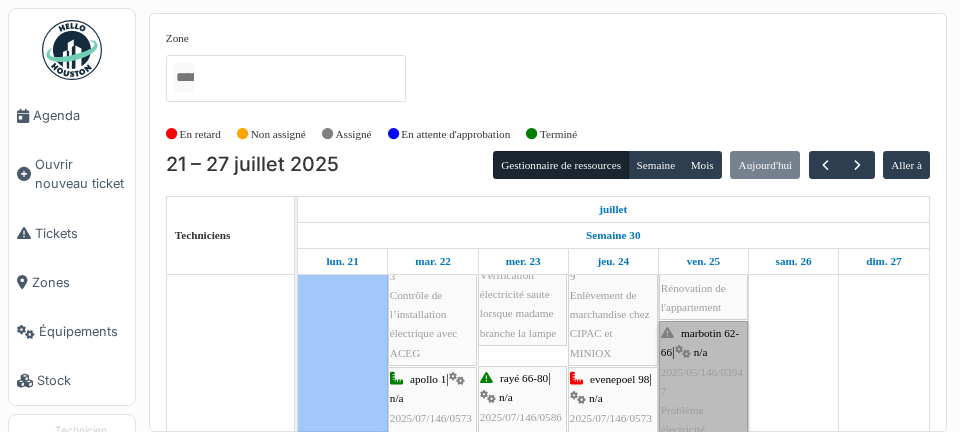 click on "marbotin 62-66
|     n/a
2025/05/146/03947
Problème électricité" at bounding box center (703, 381) 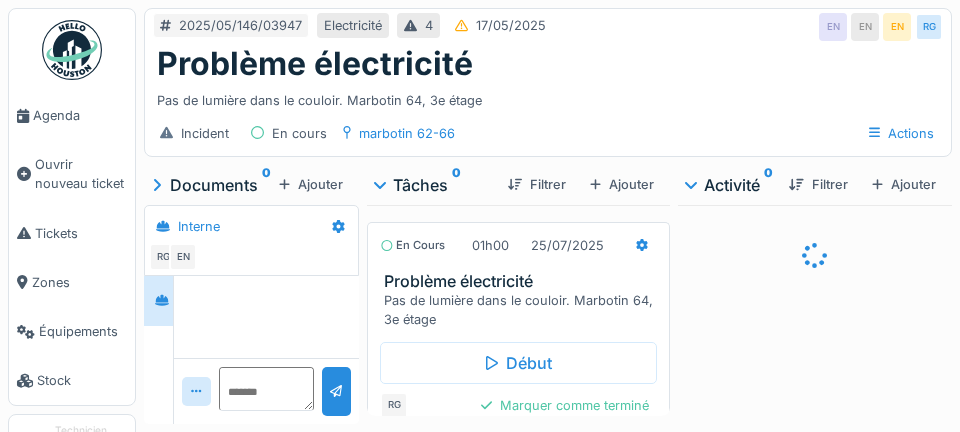 scroll, scrollTop: 0, scrollLeft: 0, axis: both 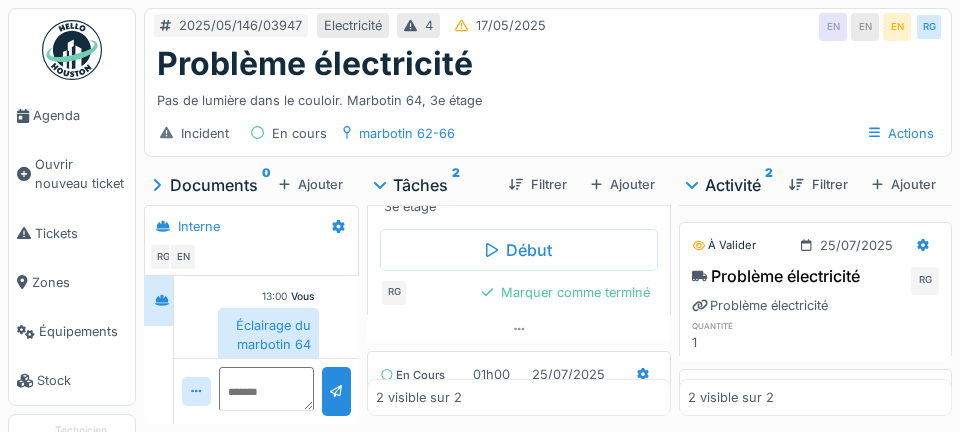 click on "Marquer comme terminé" at bounding box center (566, 292) 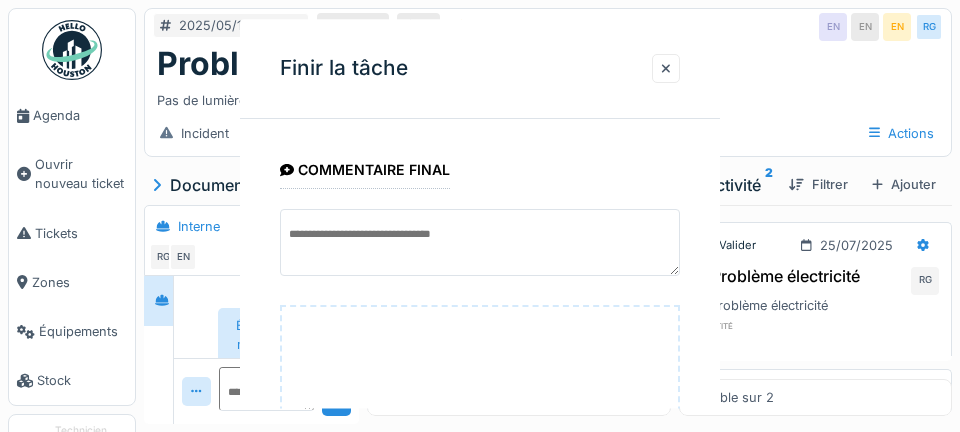 click on "Déposez directement des fichiers ici, ou cliquez pour sélectionner des fichiers" at bounding box center [480, 460] 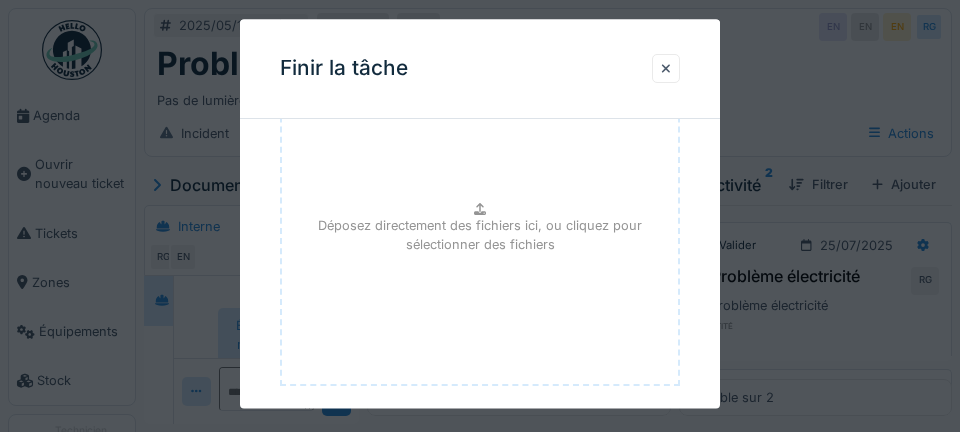 scroll, scrollTop: 223, scrollLeft: 0, axis: vertical 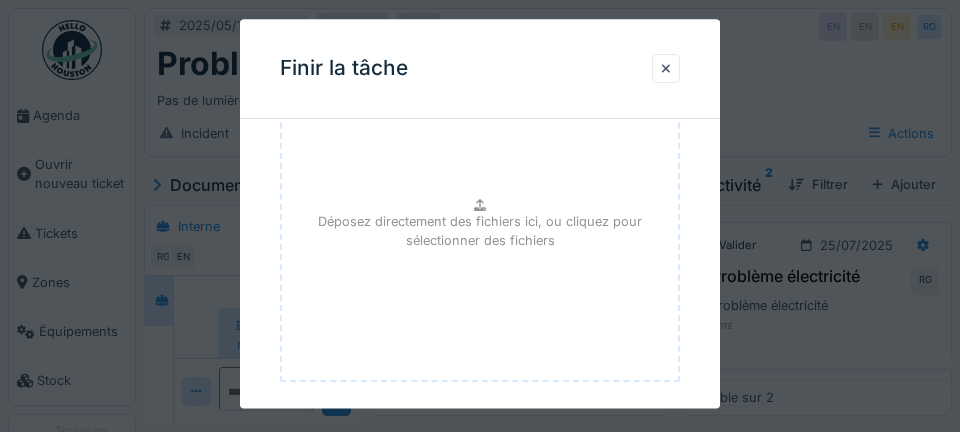 click at bounding box center [666, 68] 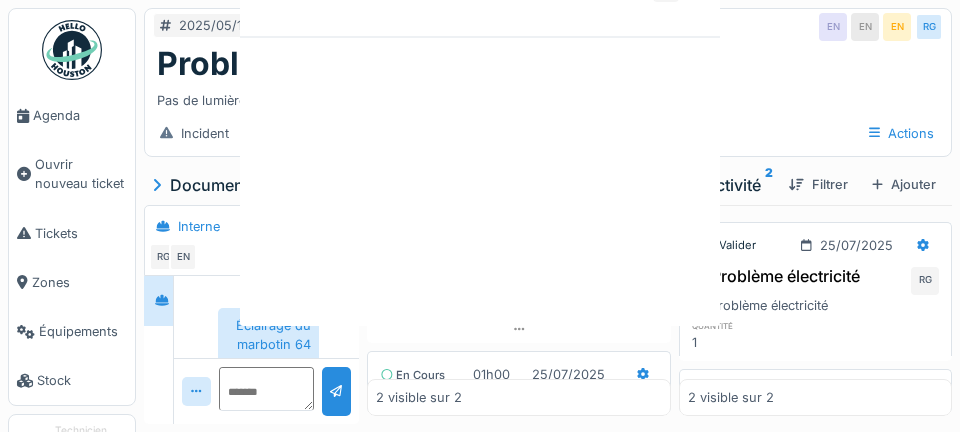 scroll, scrollTop: 0, scrollLeft: 0, axis: both 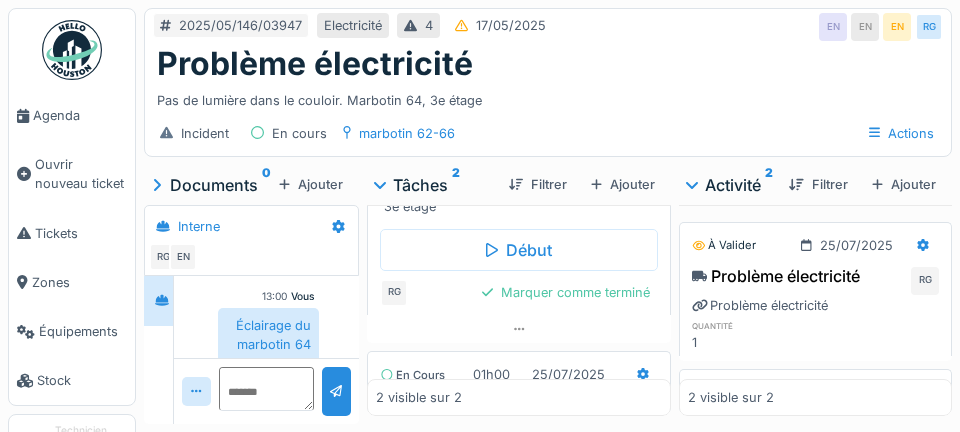 click on "Marquer comme terminé" at bounding box center (566, 292) 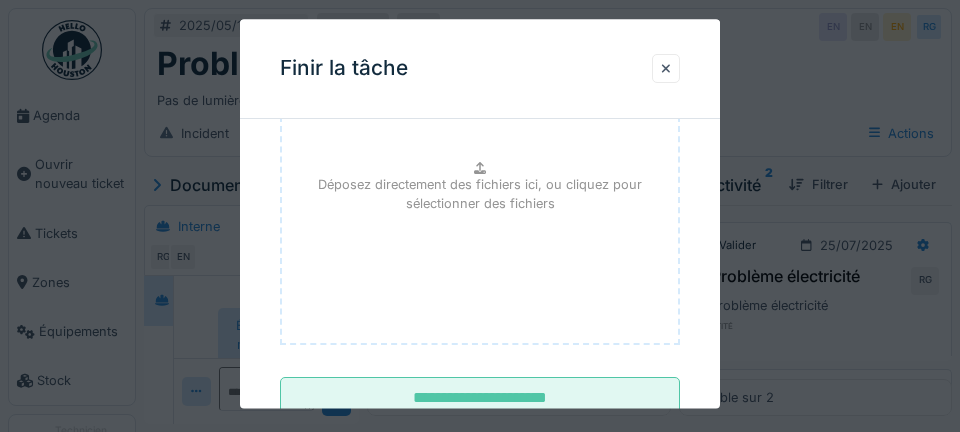 scroll, scrollTop: 328, scrollLeft: 0, axis: vertical 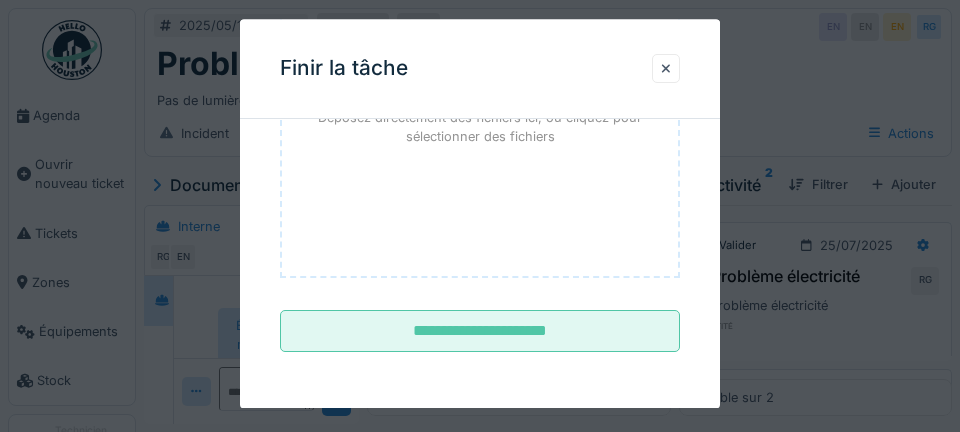 click on "**********" at bounding box center [480, 332] 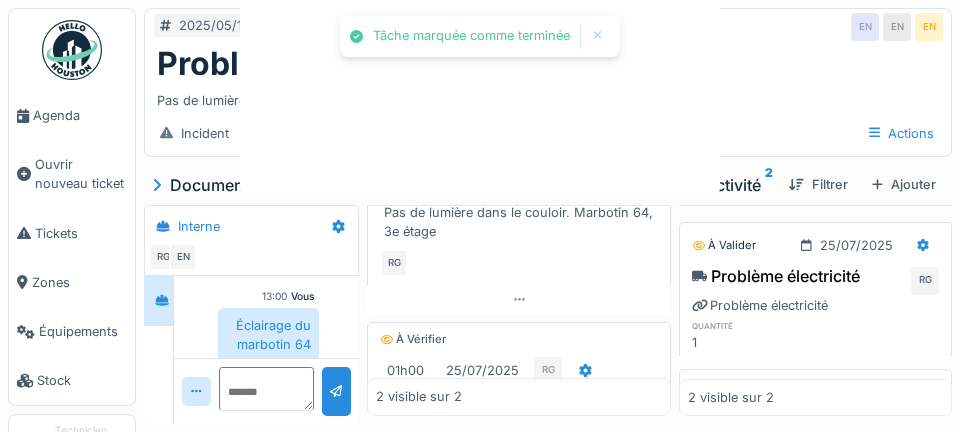 scroll, scrollTop: 0, scrollLeft: 0, axis: both 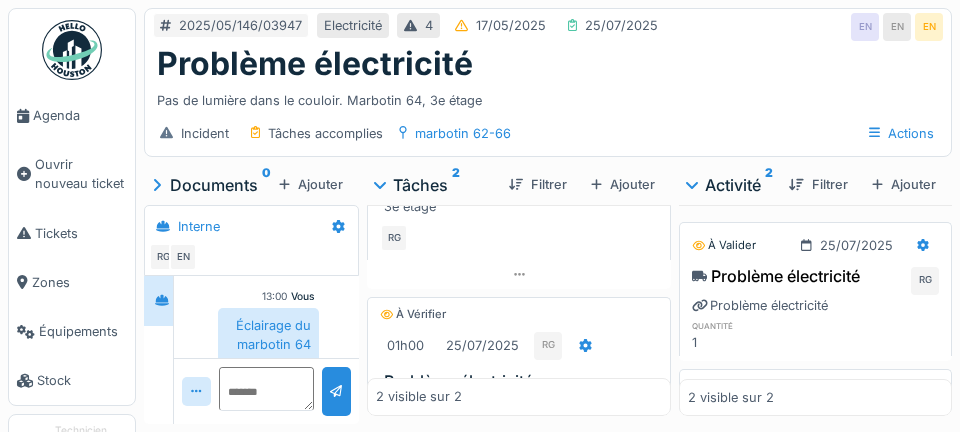 click on "Agenda" at bounding box center [80, 115] 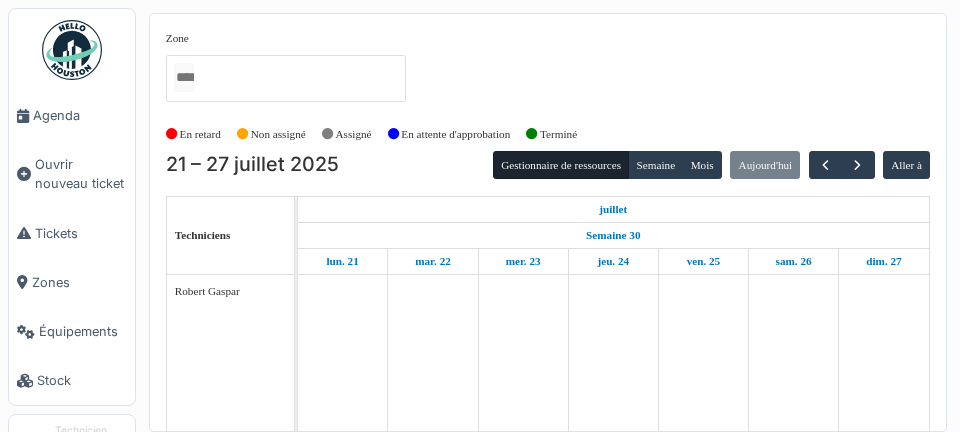 scroll, scrollTop: 0, scrollLeft: 0, axis: both 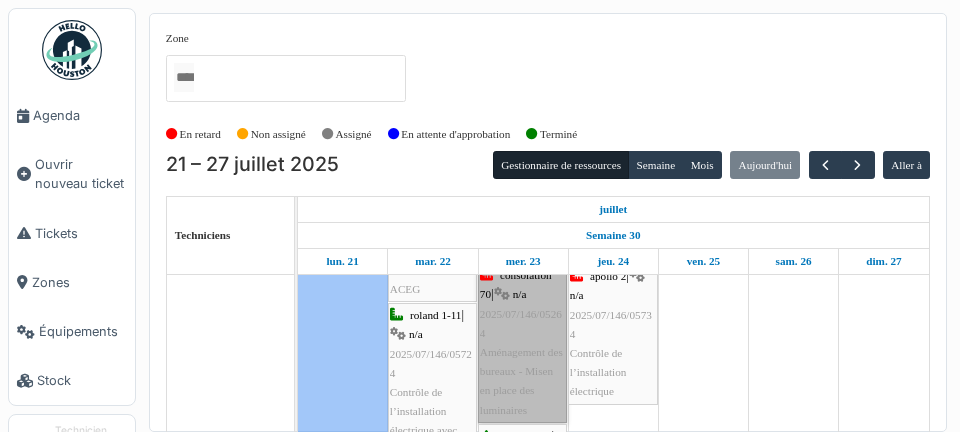 click on "consolation 70
|     n/a
[DATE]/[NUMBER]/[NUMBER]
Aménagement des bureaux - Misen en place des luminaires" at bounding box center [522, 343] 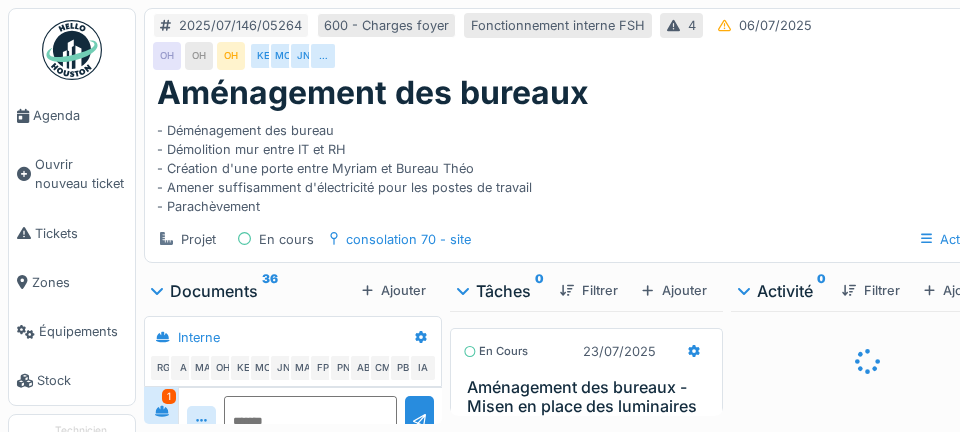 scroll, scrollTop: 0, scrollLeft: 0, axis: both 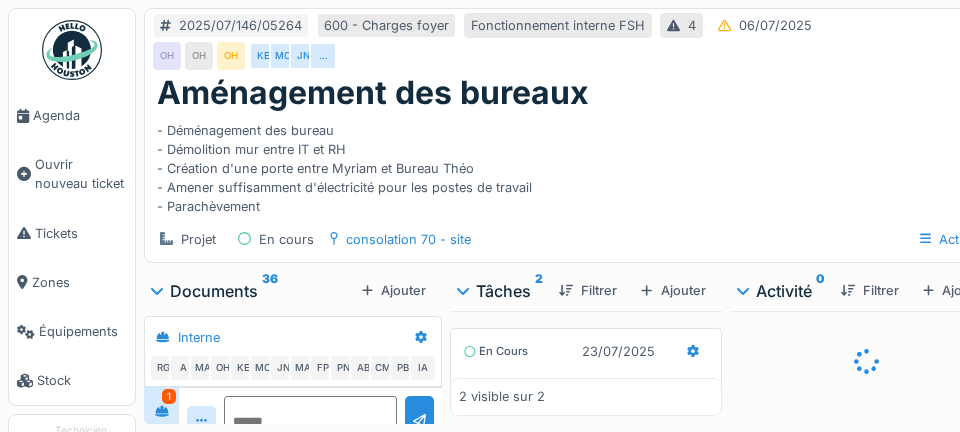 click 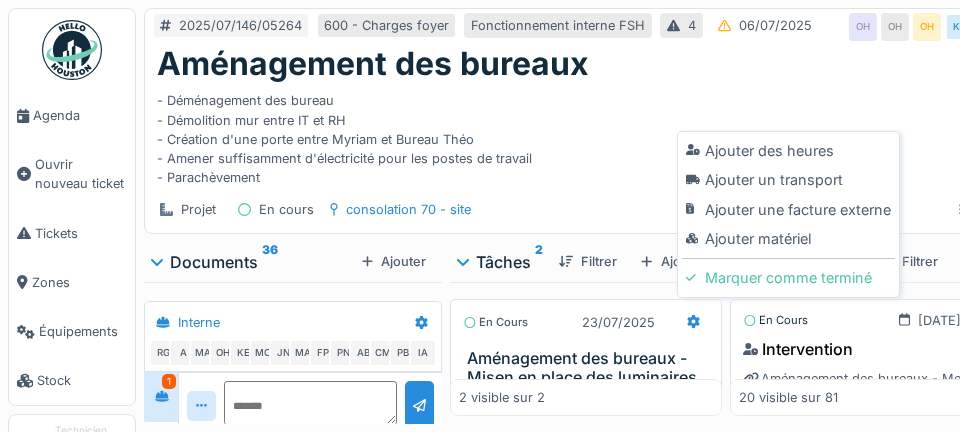 scroll, scrollTop: 794, scrollLeft: 0, axis: vertical 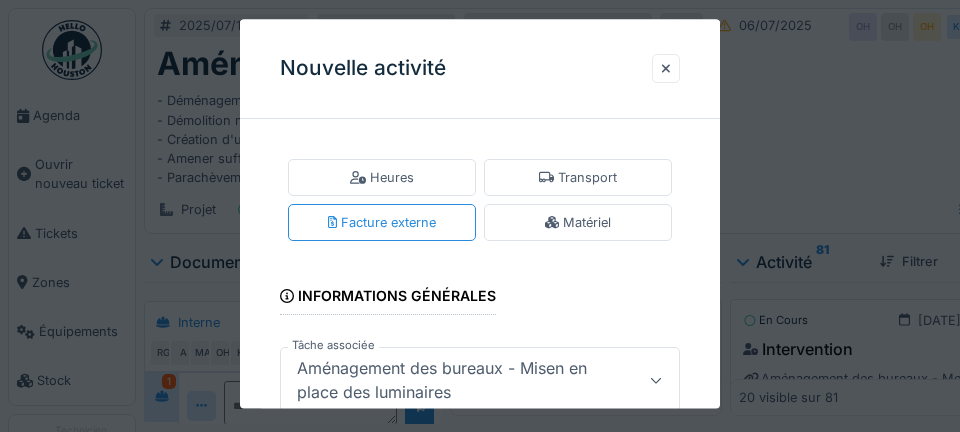 click at bounding box center (666, 68) 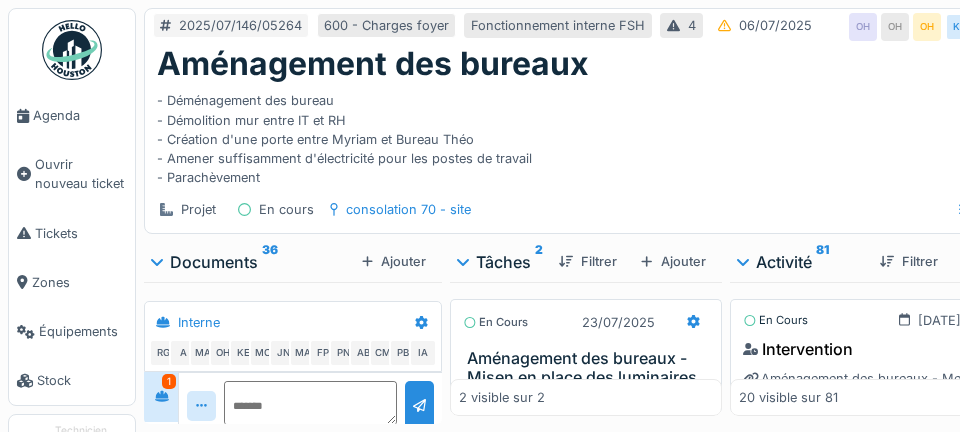 click 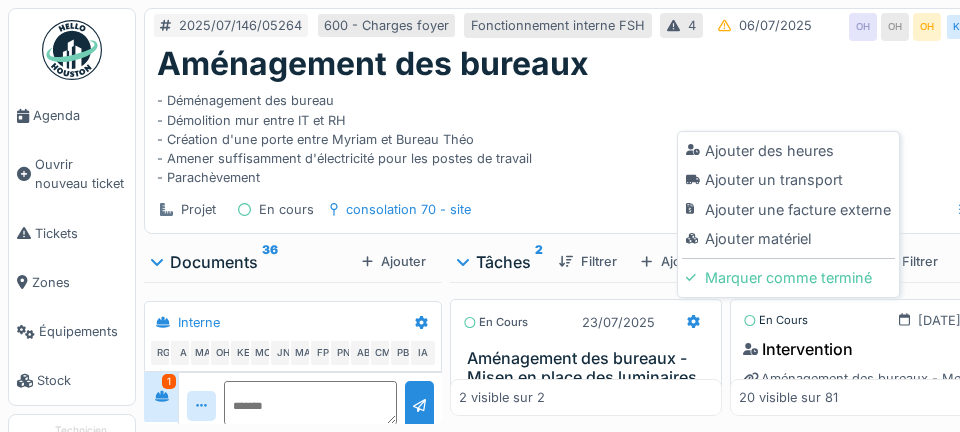 click on "Ajouter matériel" at bounding box center (788, 239) 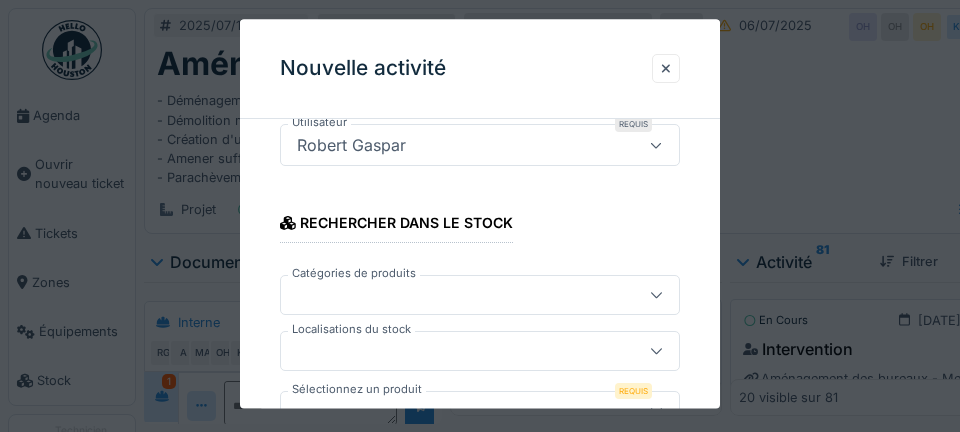 scroll, scrollTop: 445, scrollLeft: 0, axis: vertical 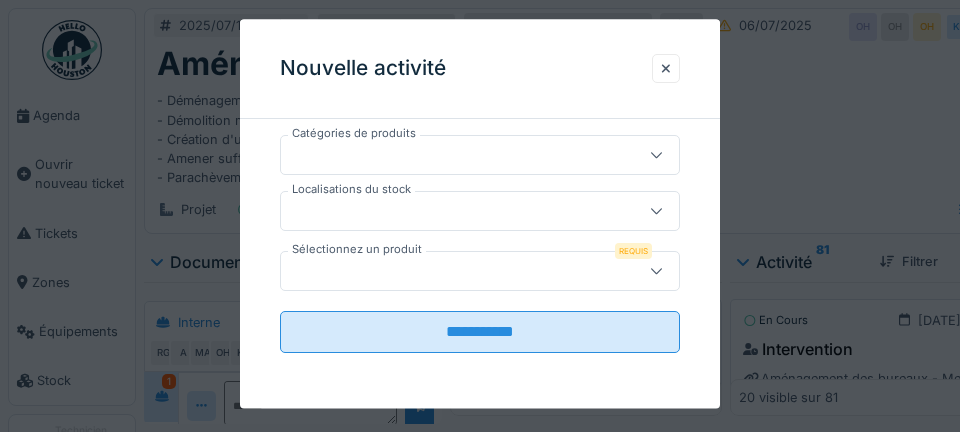 click at bounding box center [460, 211] 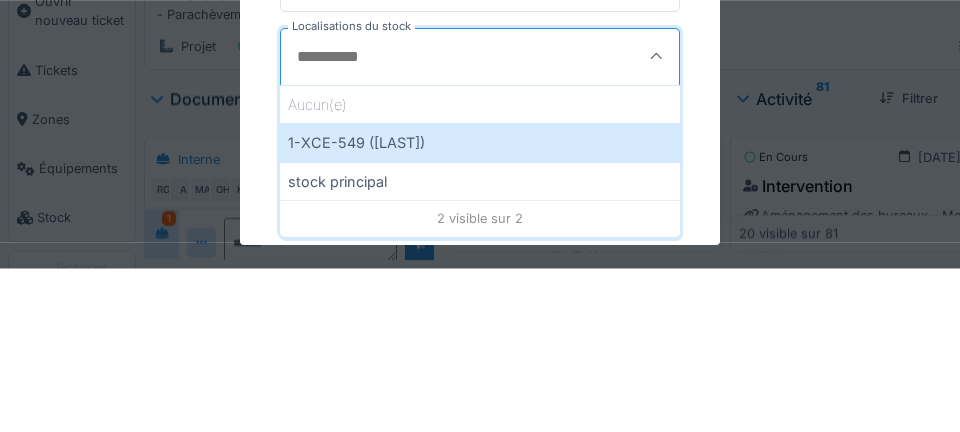 scroll, scrollTop: 462, scrollLeft: 0, axis: vertical 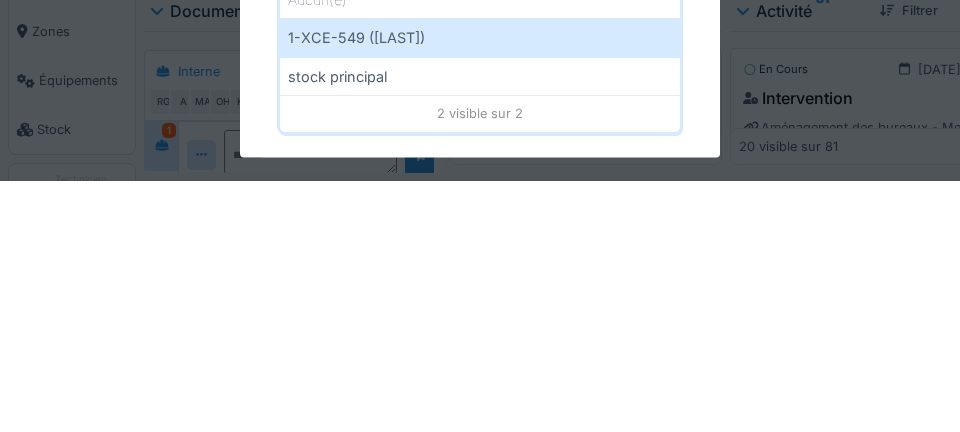 click on "1-XCE-549 ([LAST])" at bounding box center (480, 289) 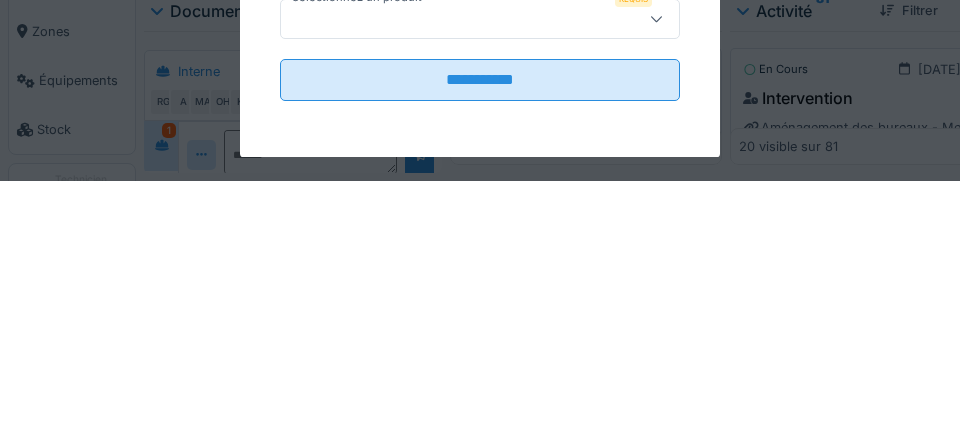 scroll, scrollTop: 447, scrollLeft: 0, axis: vertical 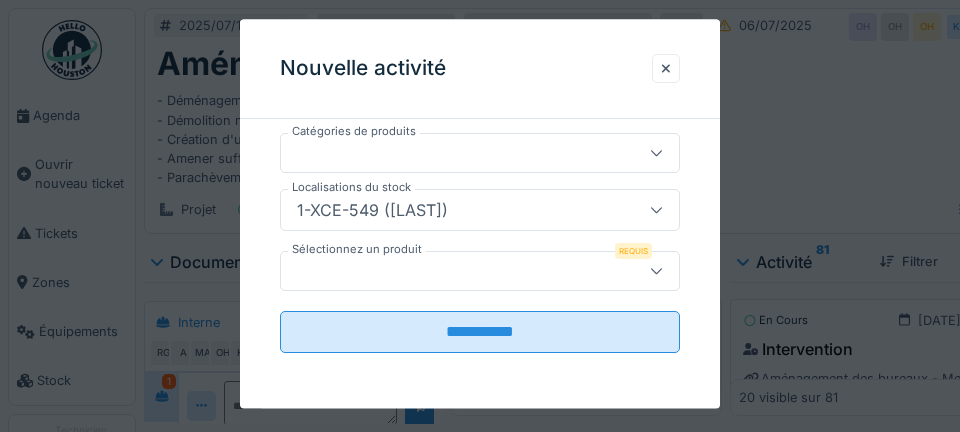 click on "Sélectionnez un produit" at bounding box center [357, 249] 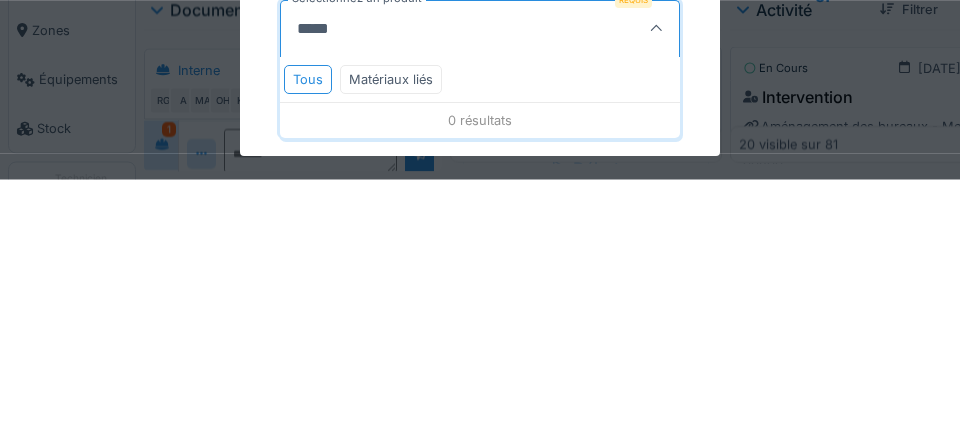 scroll, scrollTop: 442, scrollLeft: 0, axis: vertical 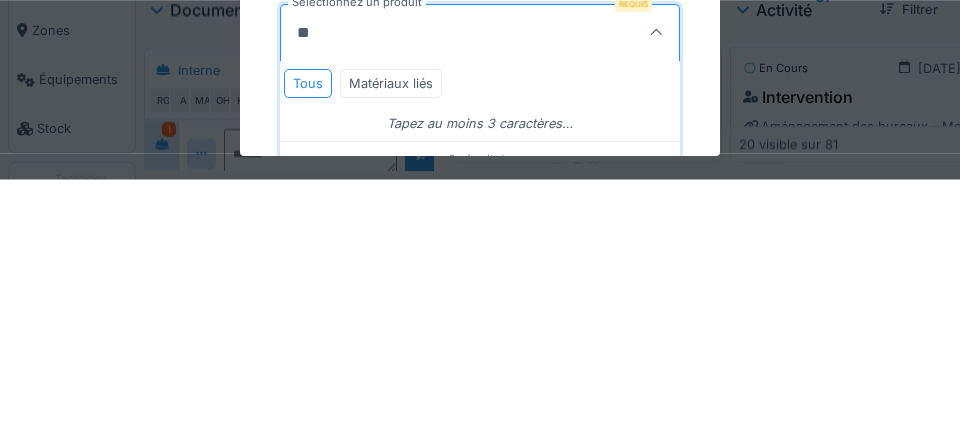 type on "*" 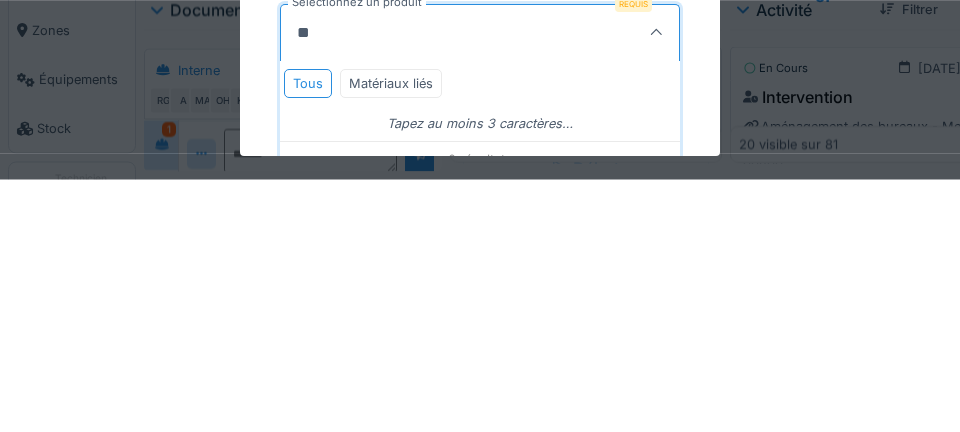 type on "***" 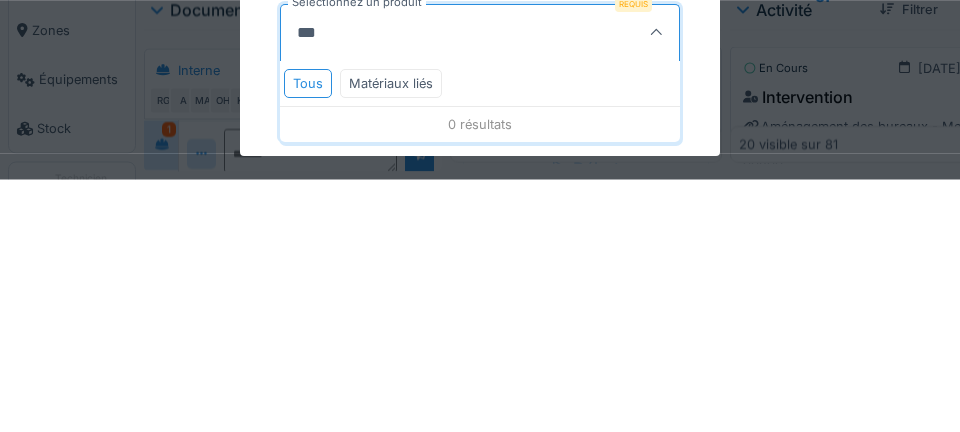 scroll, scrollTop: 464, scrollLeft: 0, axis: vertical 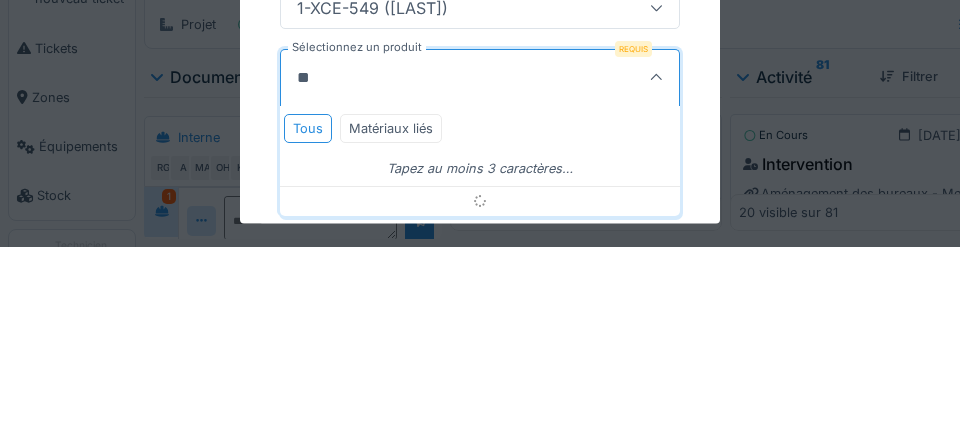 type on "*" 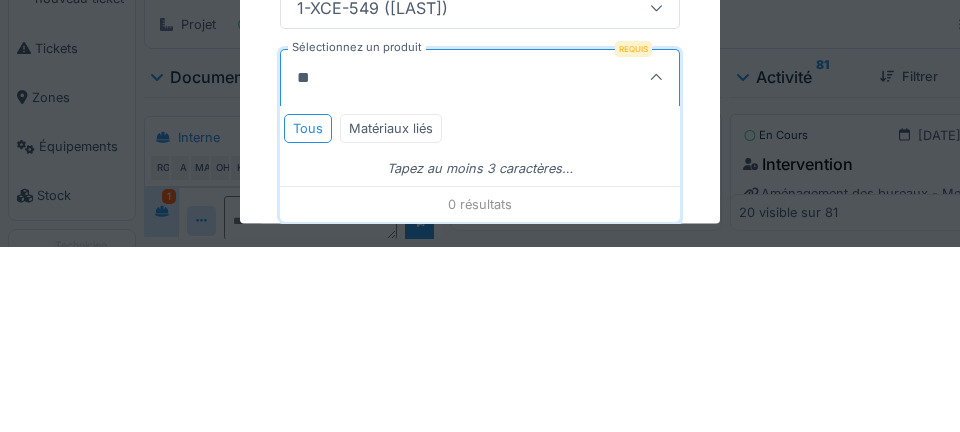 type on "***" 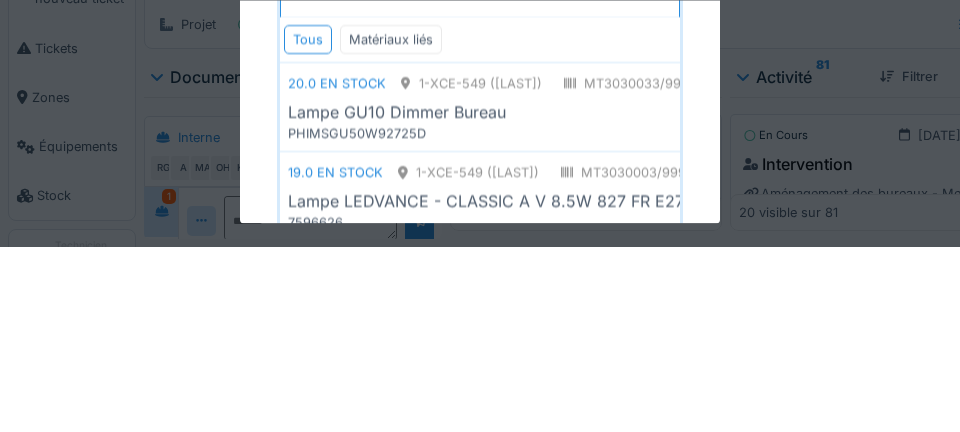 scroll, scrollTop: 607, scrollLeft: 0, axis: vertical 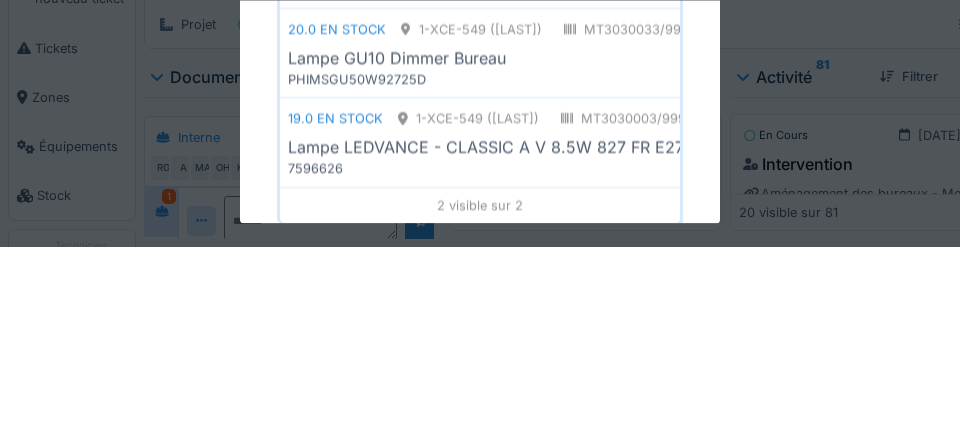 click on "PHIMSGU50W92725D" at bounding box center (480, 264) 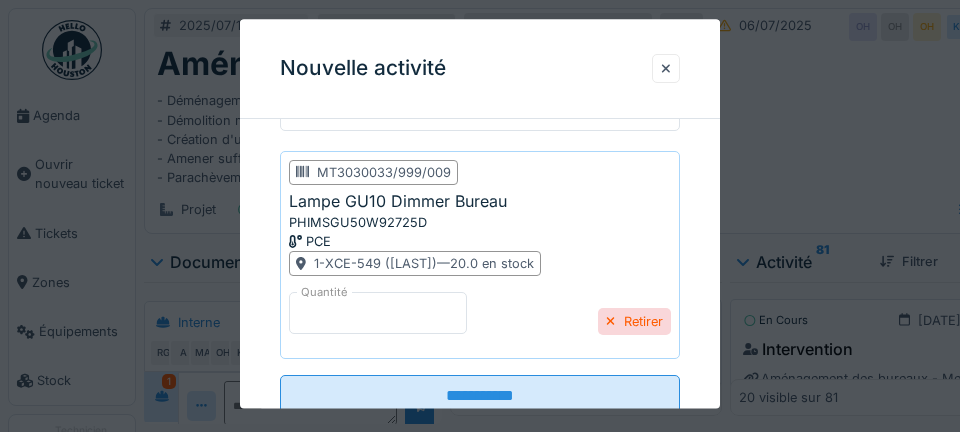 click on "*" at bounding box center [378, 314] 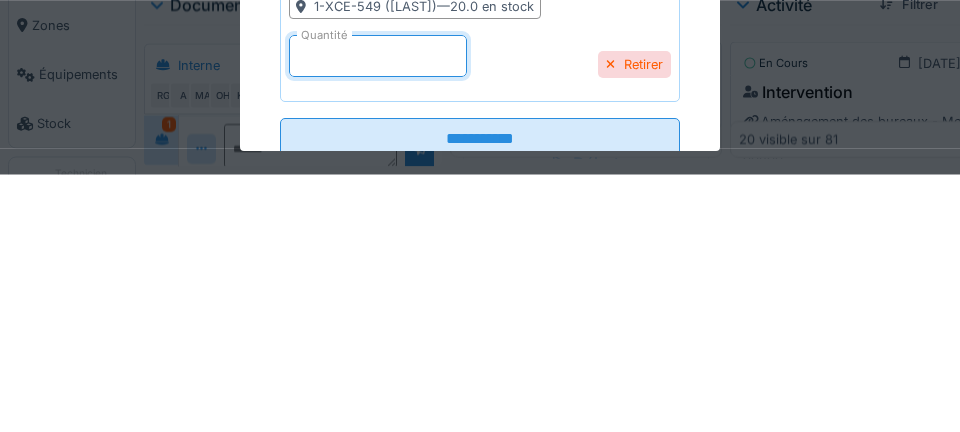 type on "*" 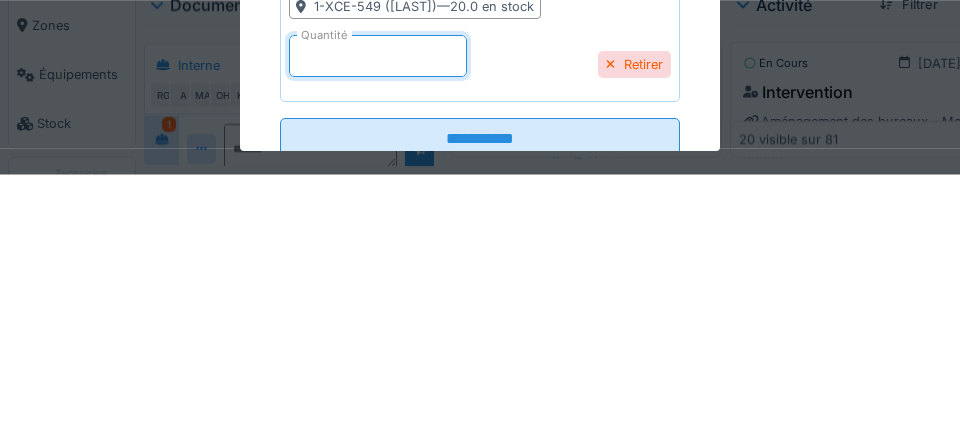 type on "*" 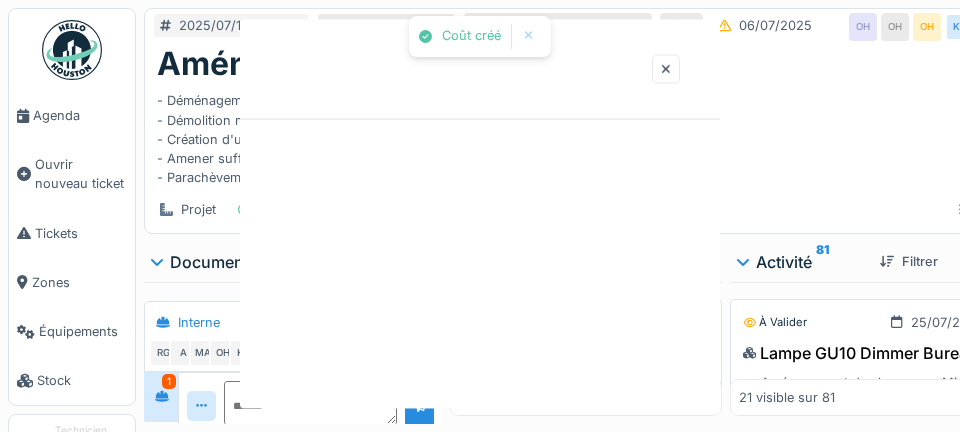 scroll, scrollTop: 0, scrollLeft: 0, axis: both 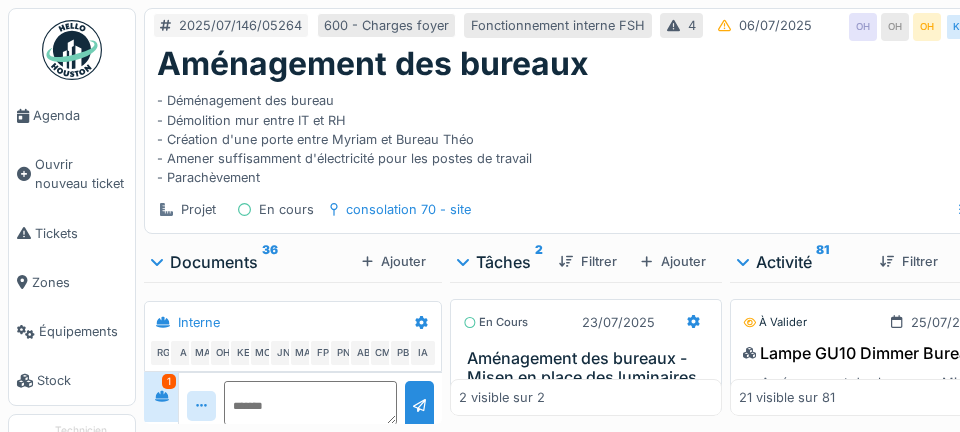 click at bounding box center (693, 322) 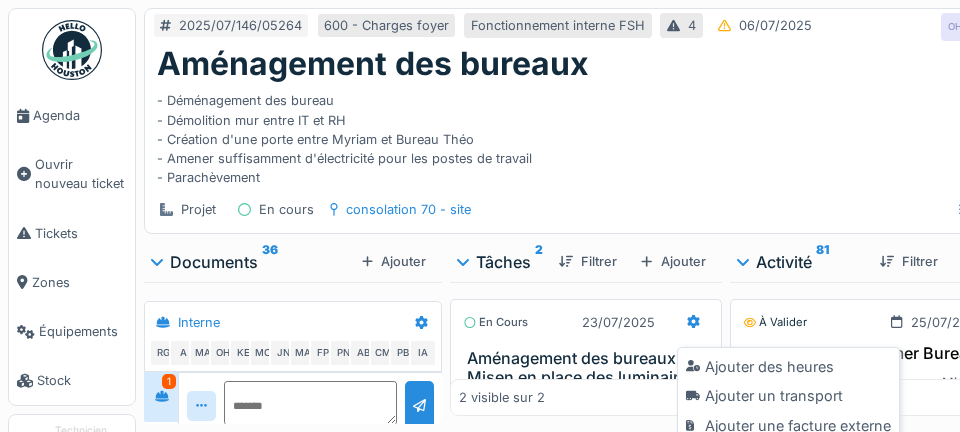 click on "Ajouter matériel" at bounding box center [788, 456] 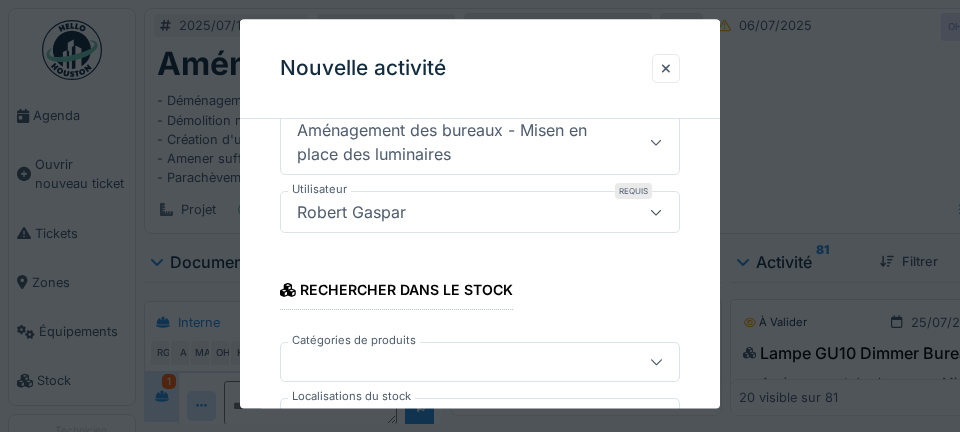scroll, scrollTop: 359, scrollLeft: 0, axis: vertical 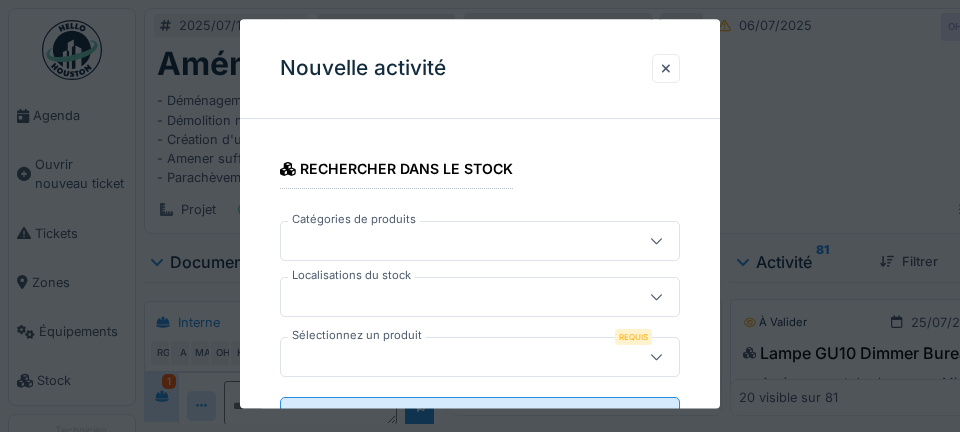 click at bounding box center [460, 297] 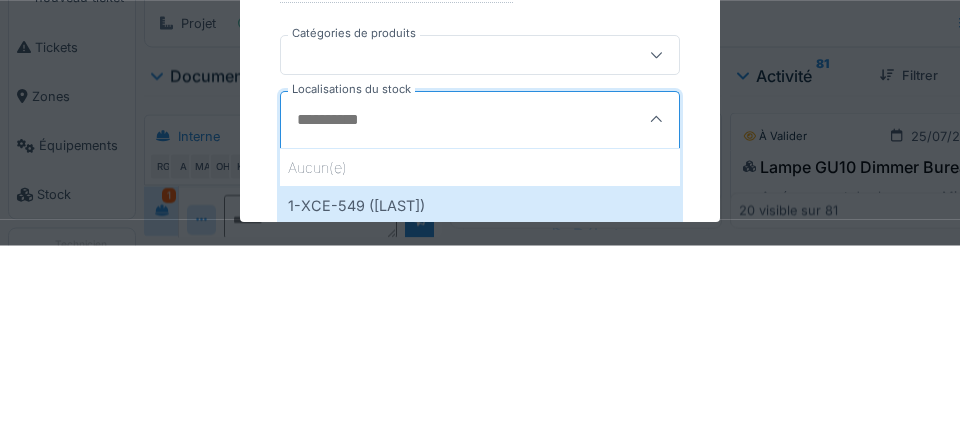 scroll, scrollTop: 794, scrollLeft: 0, axis: vertical 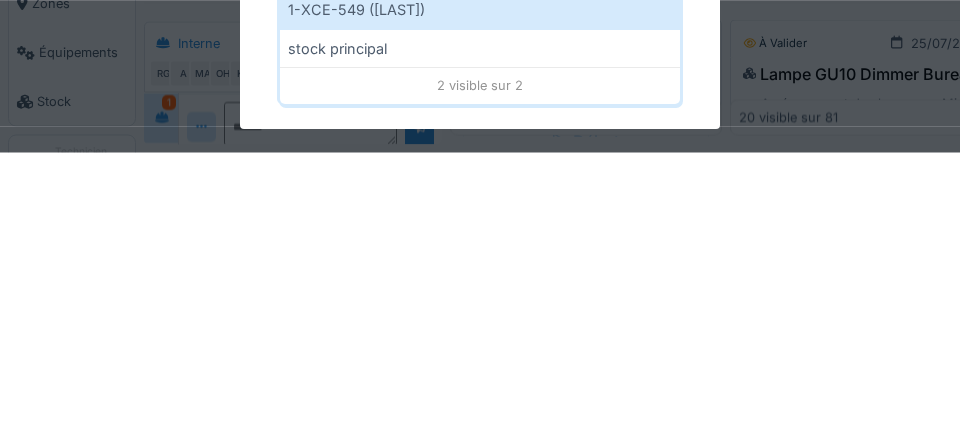 click on "1-XCE-549 ([LAST])" at bounding box center (480, 289) 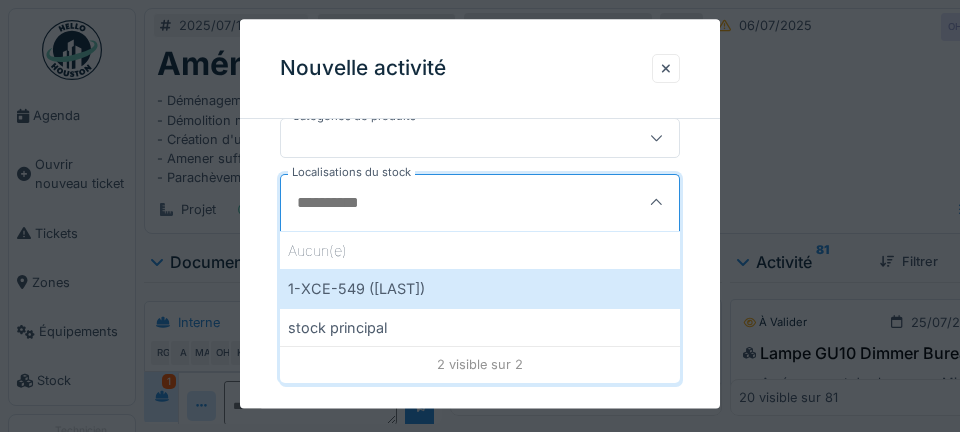 scroll, scrollTop: 447, scrollLeft: 0, axis: vertical 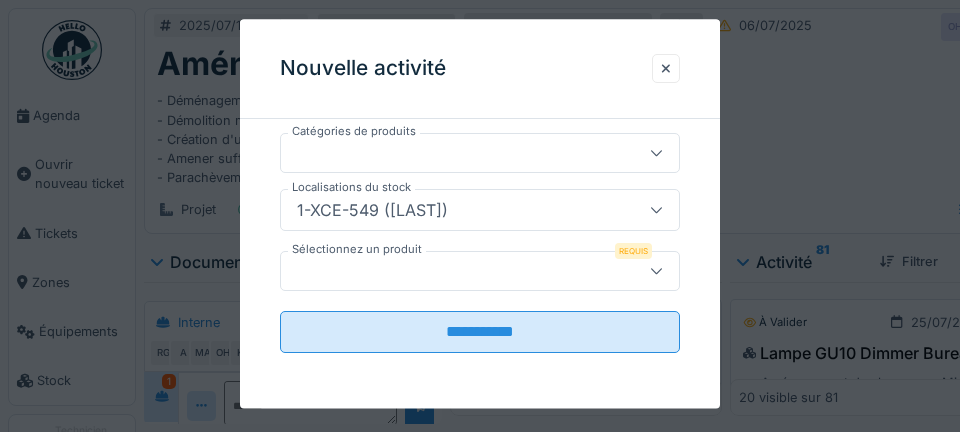 click at bounding box center (460, 271) 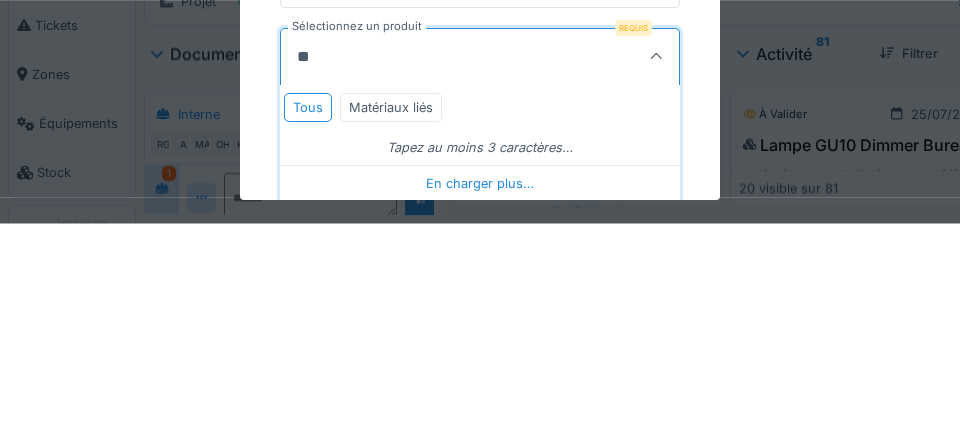 type on "***" 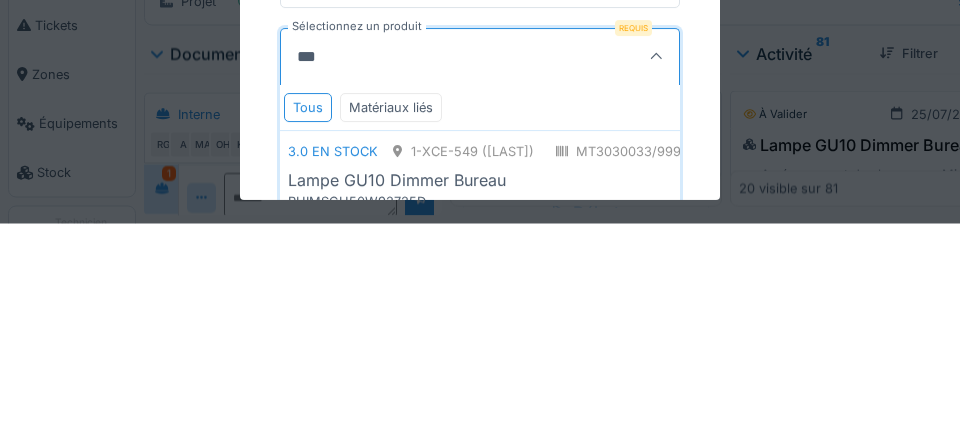 scroll, scrollTop: 517, scrollLeft: 0, axis: vertical 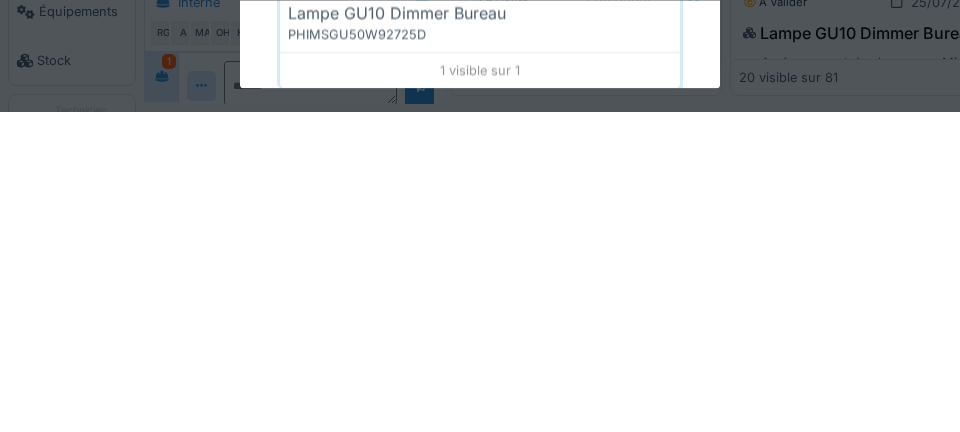 click on "PHIMSGU50W92725D" at bounding box center (480, 354) 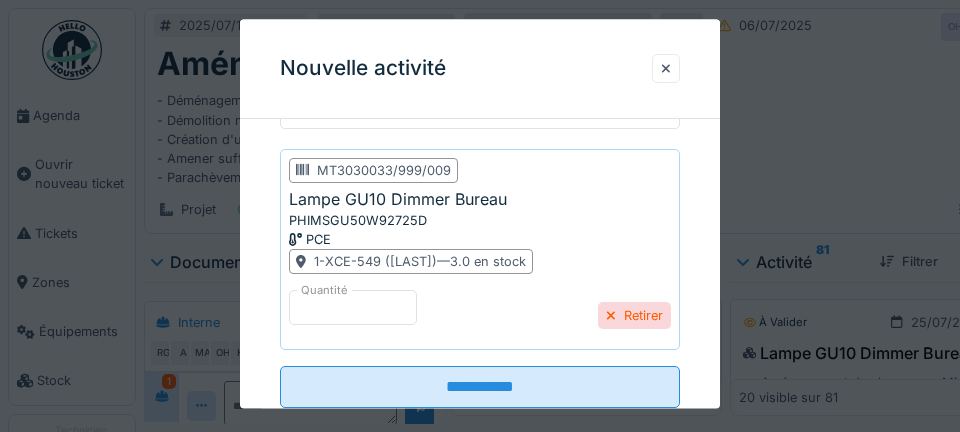 scroll, scrollTop: 618, scrollLeft: 0, axis: vertical 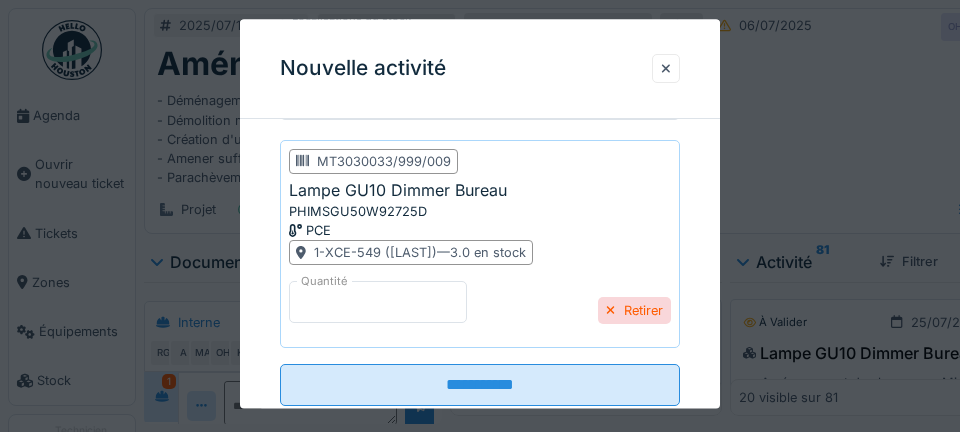 click on "*" at bounding box center (378, 303) 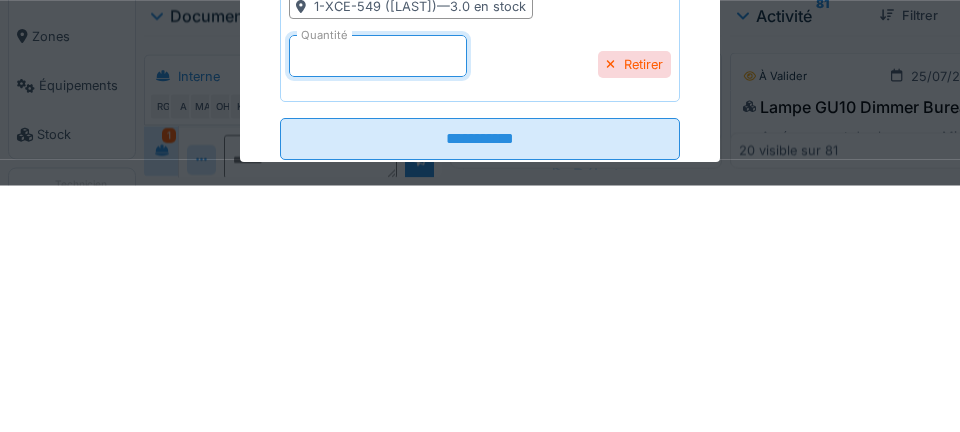 type on "*" 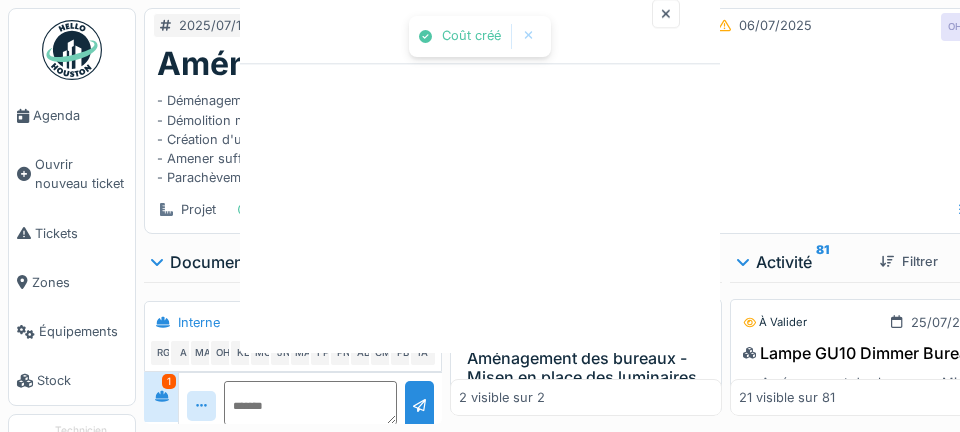 scroll, scrollTop: 0, scrollLeft: 0, axis: both 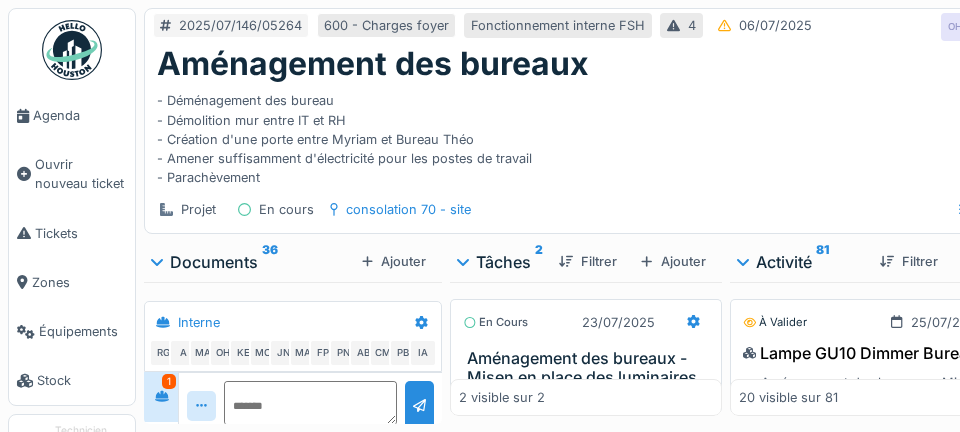 click on "Marquer comme terminé" at bounding box center (616, 462) 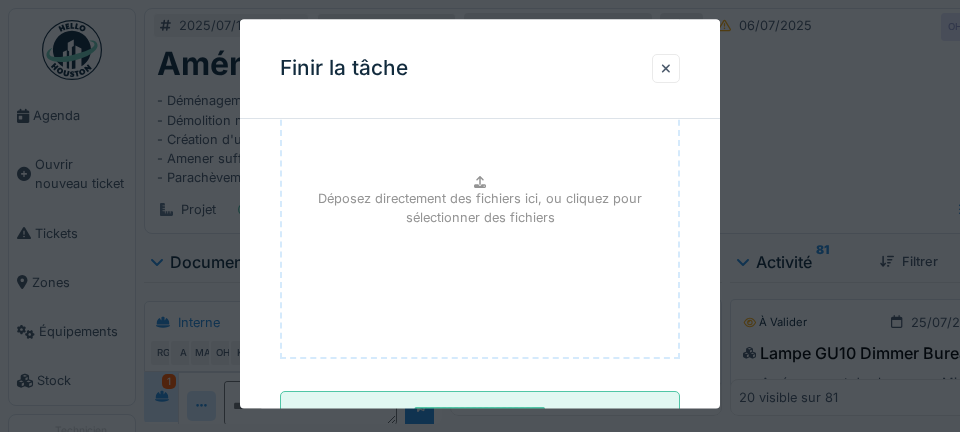 scroll, scrollTop: 328, scrollLeft: 0, axis: vertical 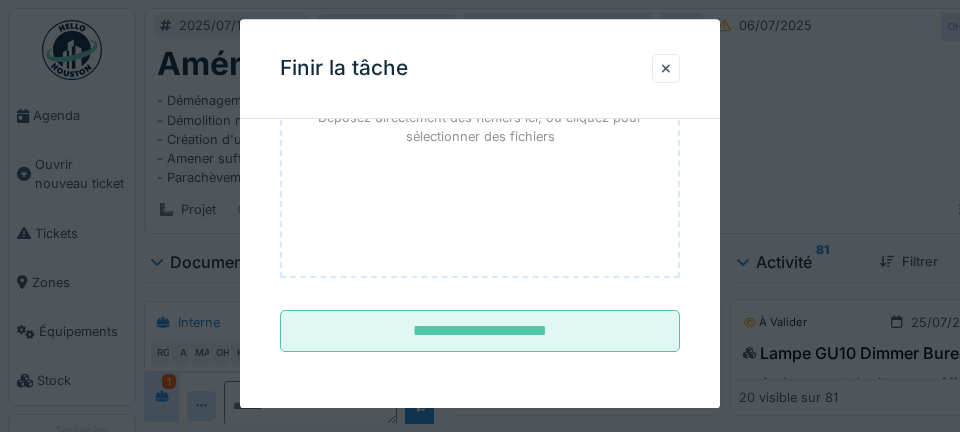 click on "**********" at bounding box center [480, 332] 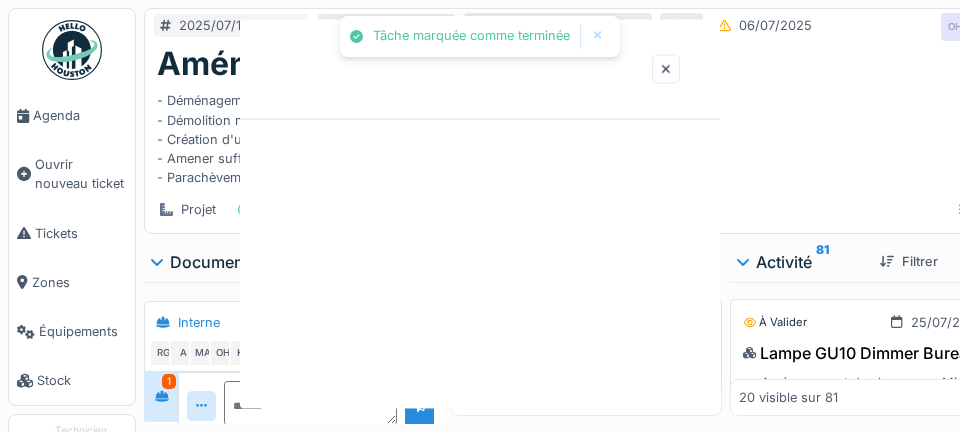 scroll, scrollTop: 0, scrollLeft: 0, axis: both 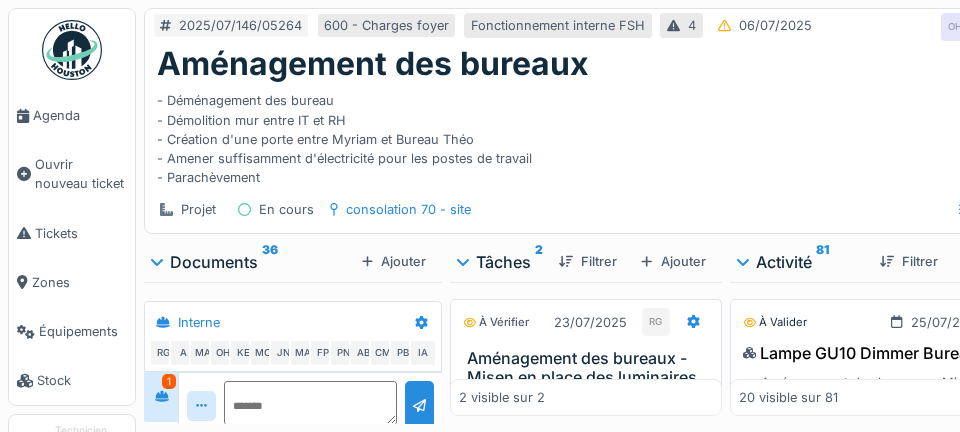 click on "Agenda" at bounding box center (80, 115) 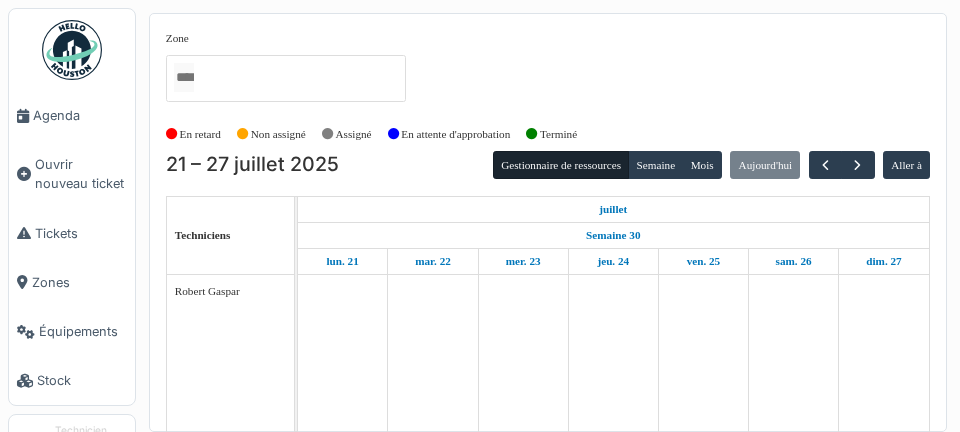 scroll, scrollTop: 0, scrollLeft: 0, axis: both 